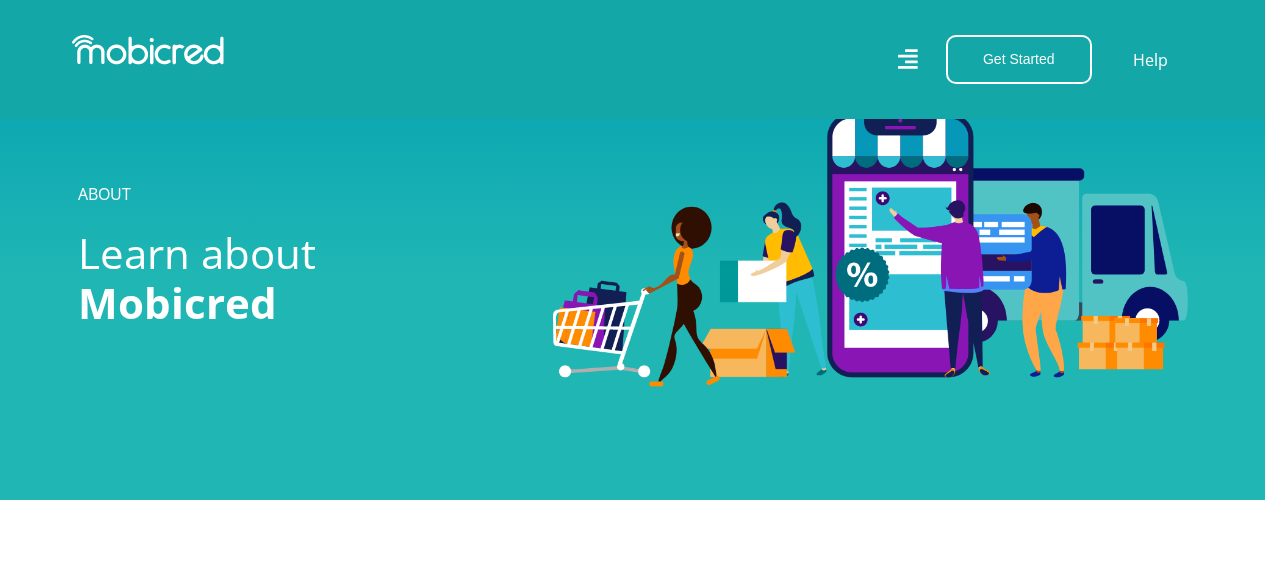 scroll, scrollTop: 2113, scrollLeft: 0, axis: vertical 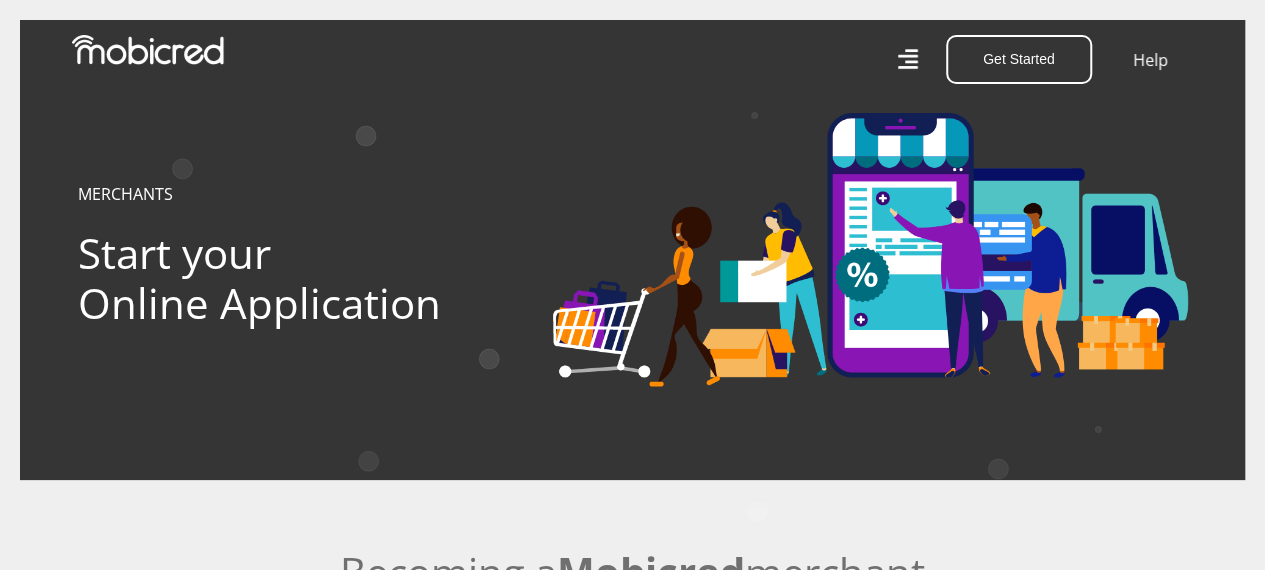 click 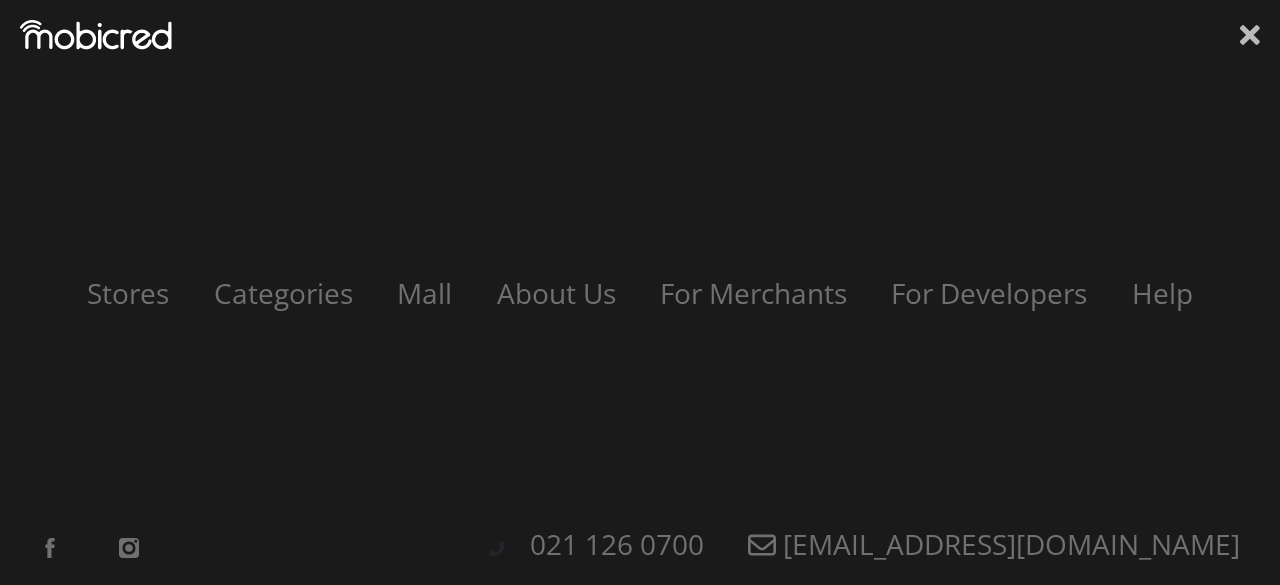 click 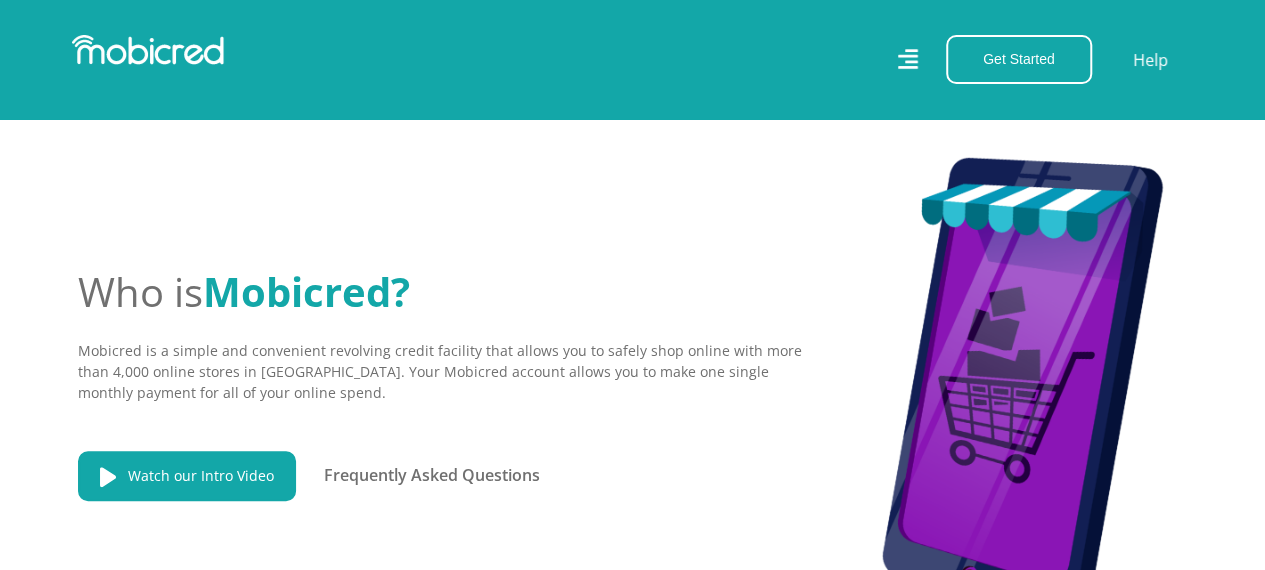 scroll, scrollTop: 0, scrollLeft: 0, axis: both 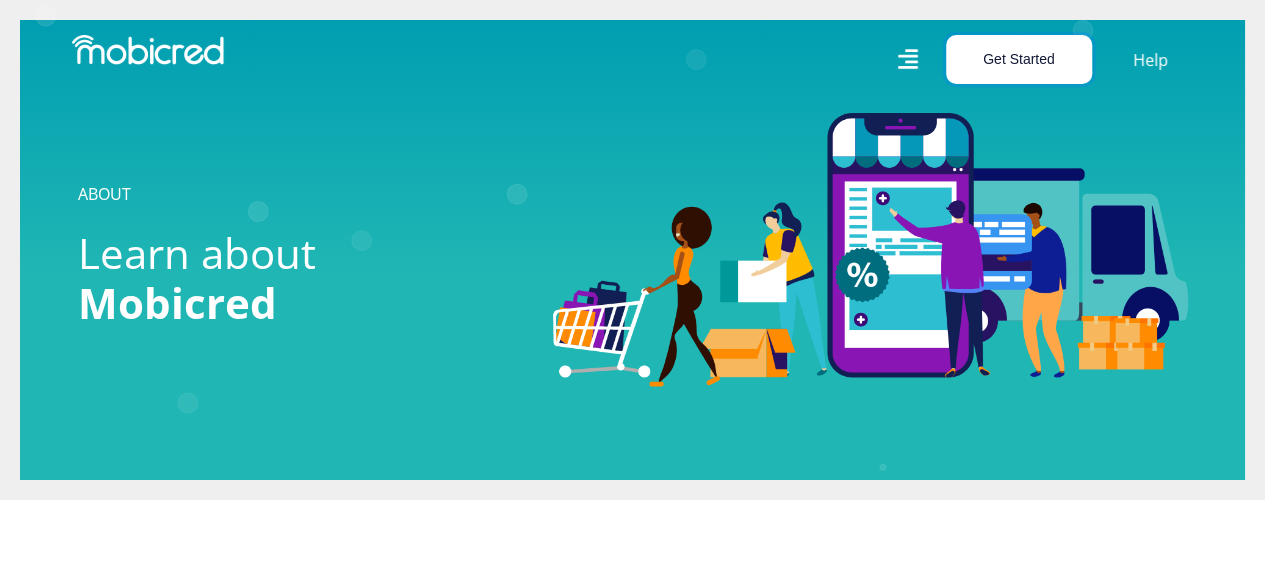 click on "Get Started" at bounding box center (1019, 59) 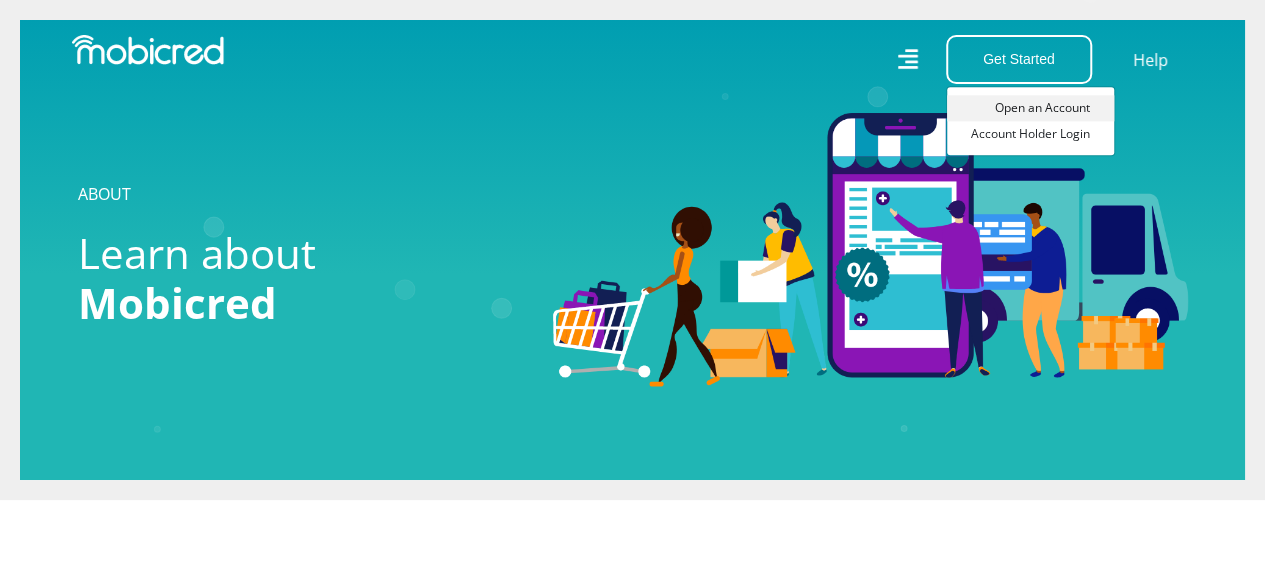 click on "Open an Account" at bounding box center (1030, 108) 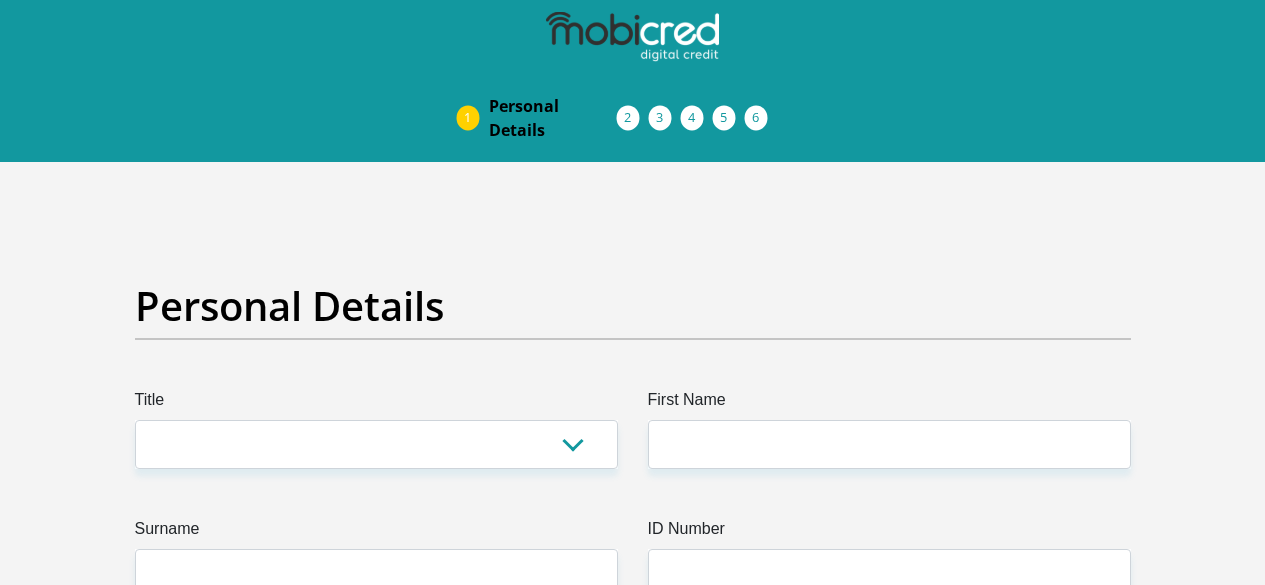scroll, scrollTop: 0, scrollLeft: 0, axis: both 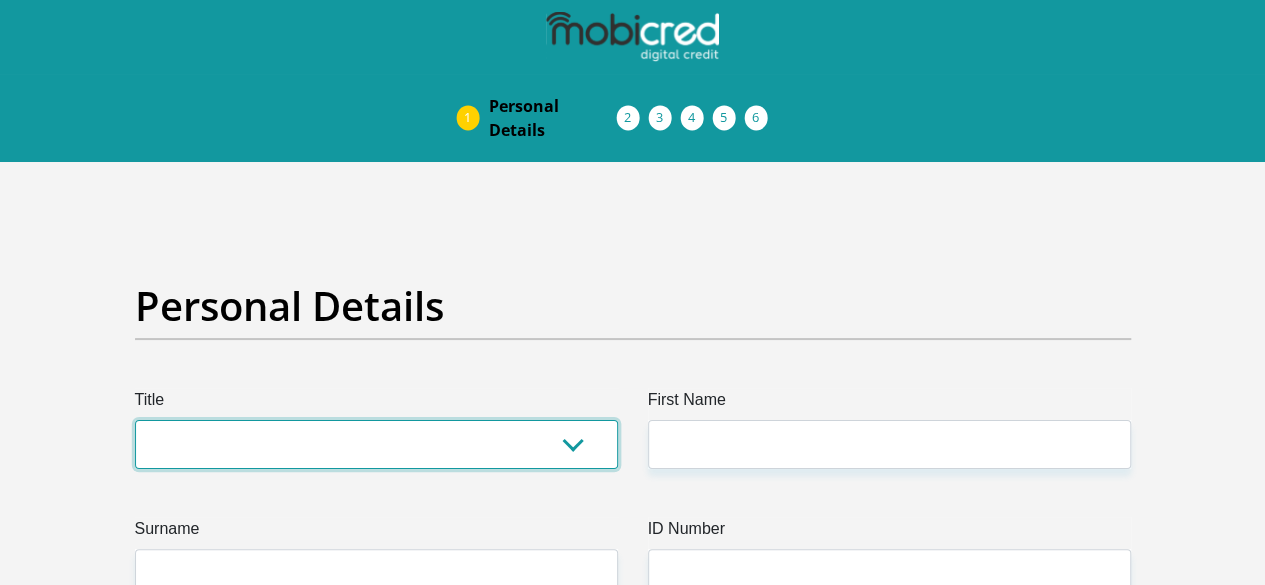 click on "Mr
Ms
Mrs
Dr
Other" at bounding box center (376, 444) 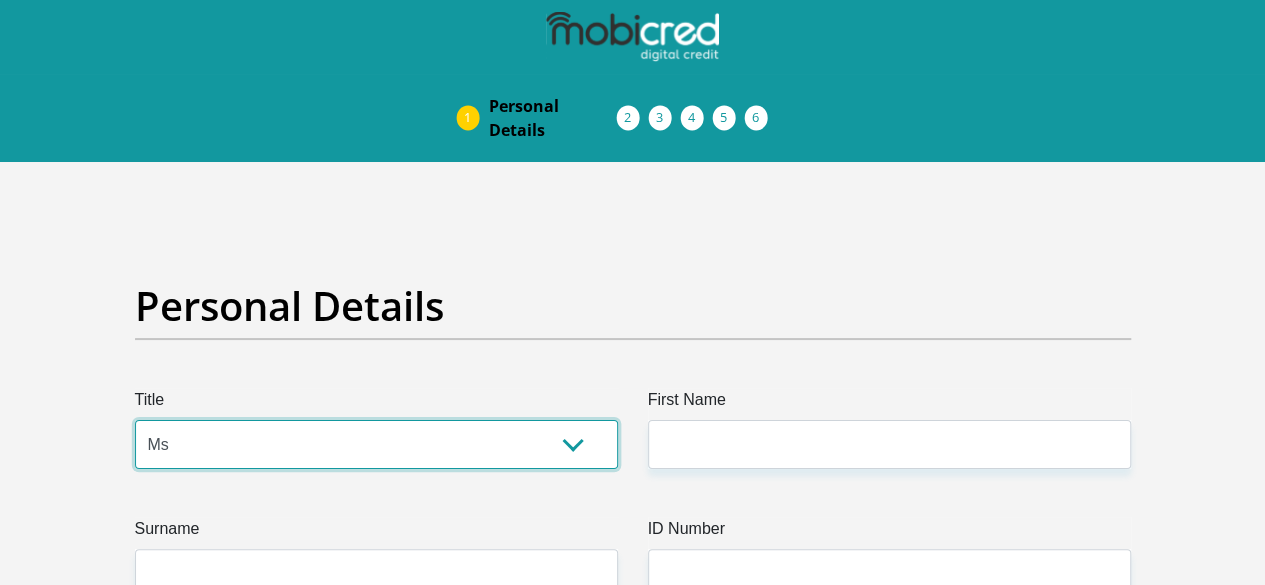 click on "Mr
Ms
Mrs
Dr
Other" at bounding box center [376, 444] 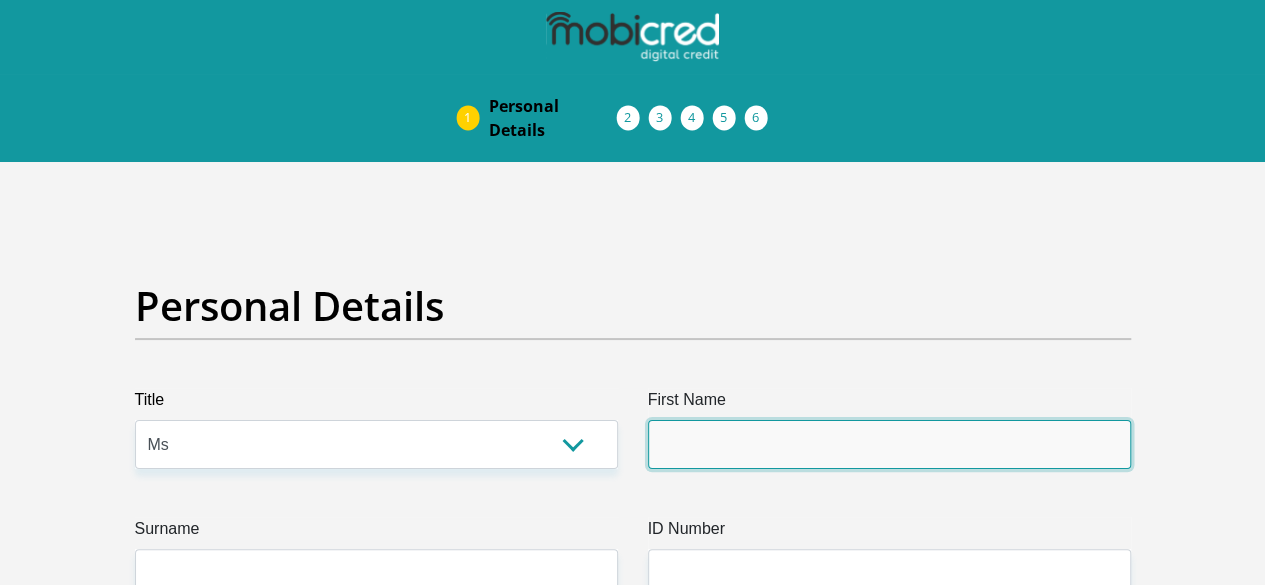 click on "First Name" at bounding box center (889, 444) 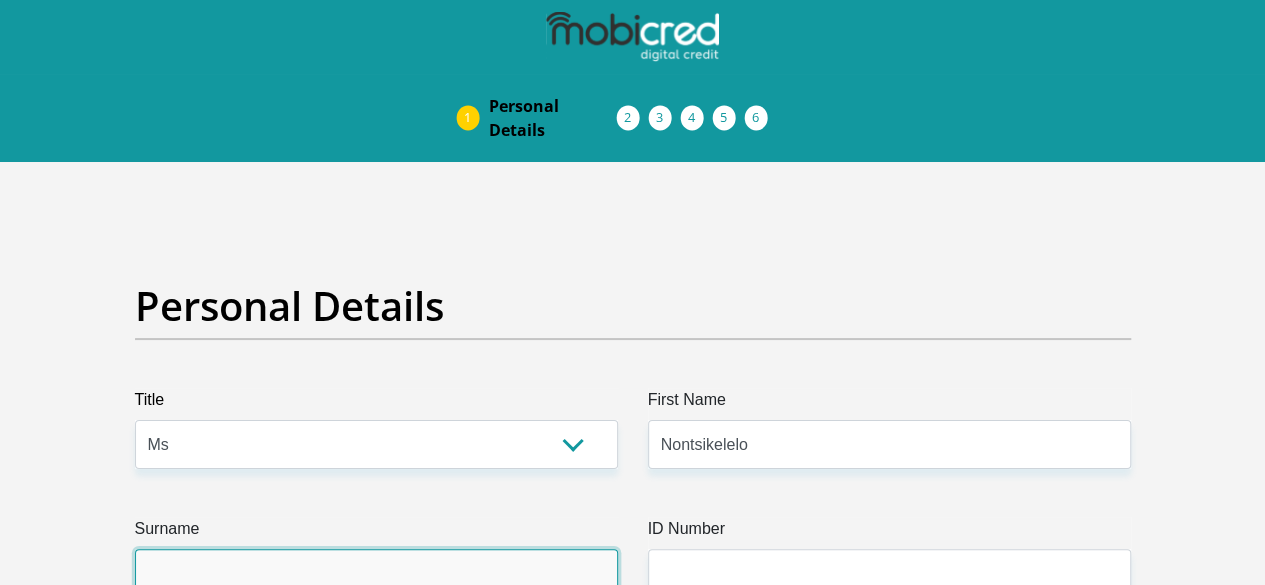 type on "Tshefu" 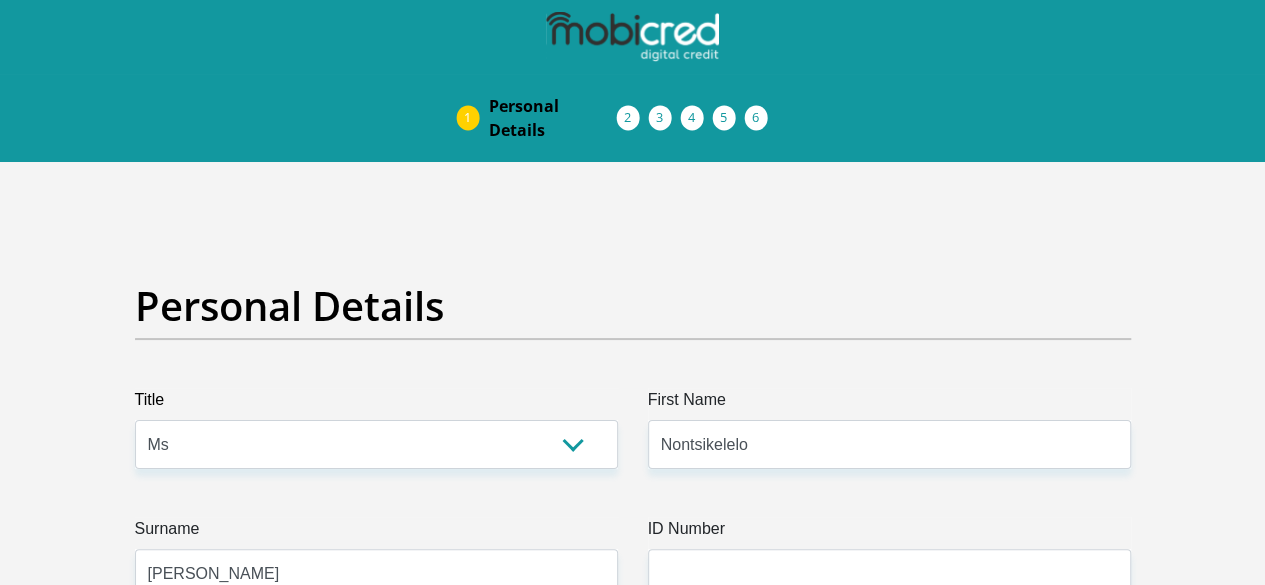 type on "0606961934" 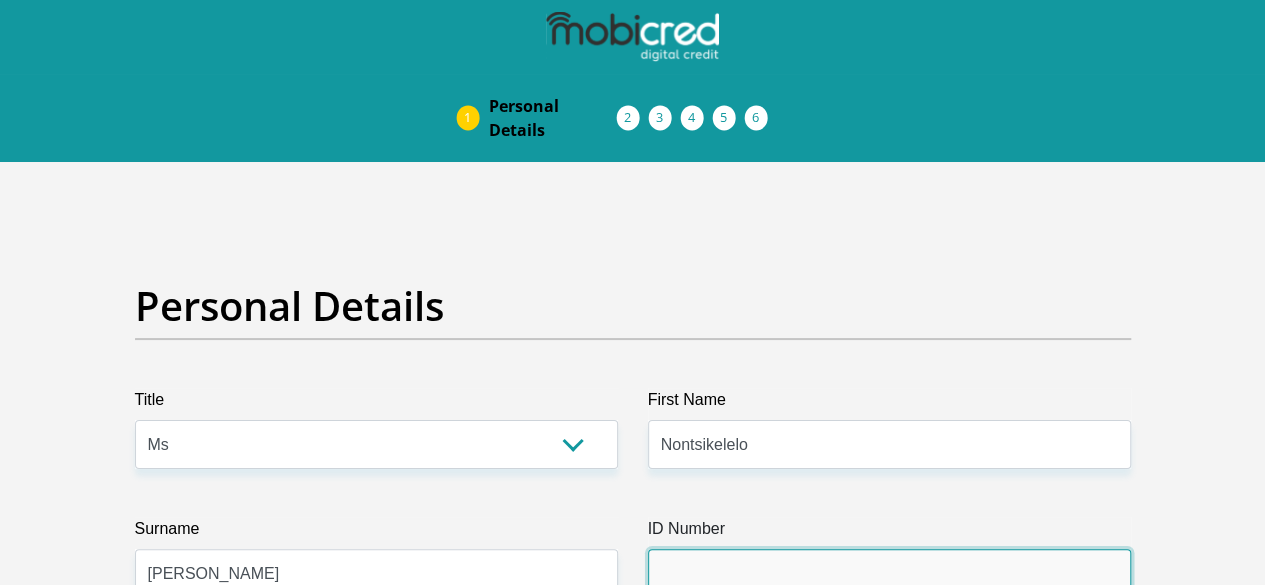 click on "ID Number" at bounding box center (889, 573) 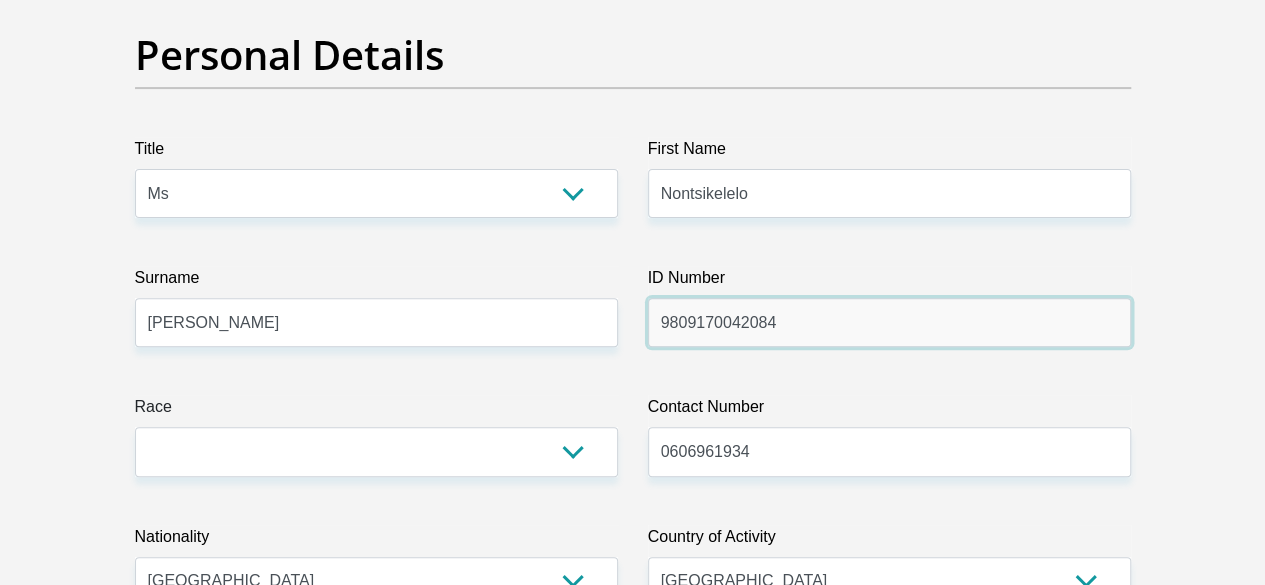 scroll, scrollTop: 252, scrollLeft: 0, axis: vertical 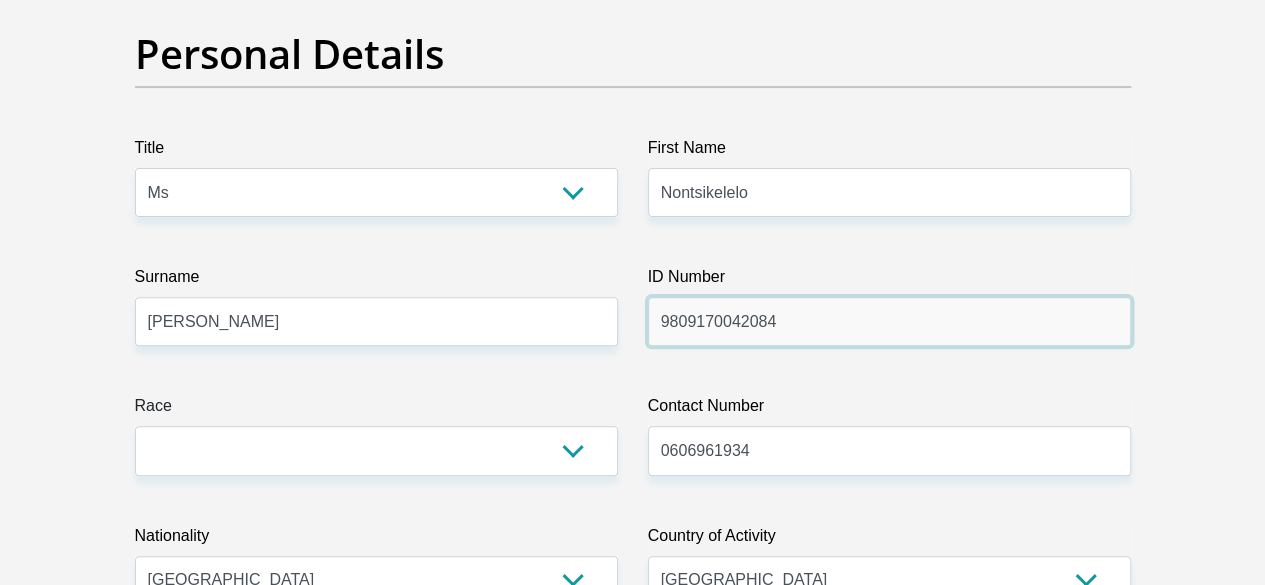 type on "9809170042084" 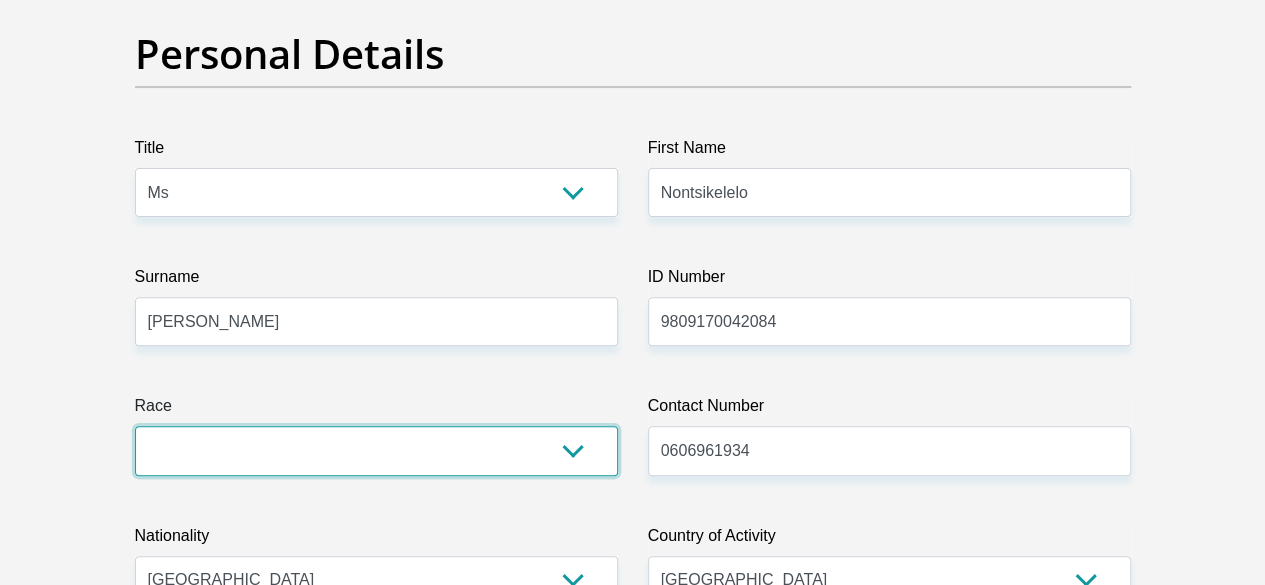 click on "Black
Coloured
Indian
White
Other" at bounding box center [376, 450] 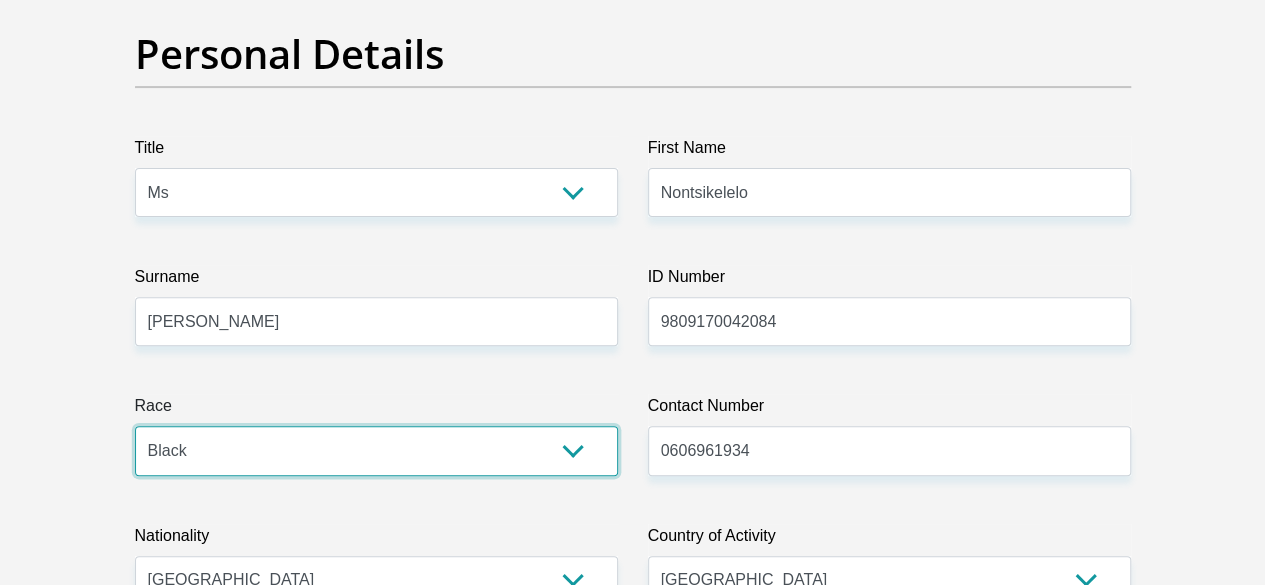 click on "Black
Coloured
Indian
White
Other" at bounding box center (376, 450) 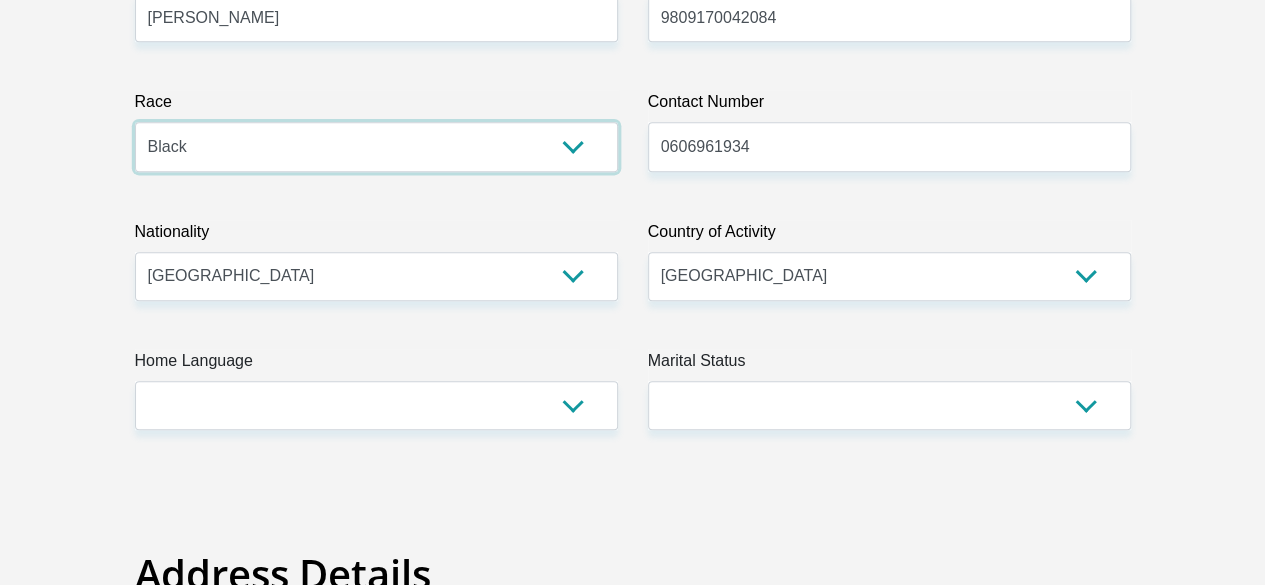 scroll, scrollTop: 557, scrollLeft: 0, axis: vertical 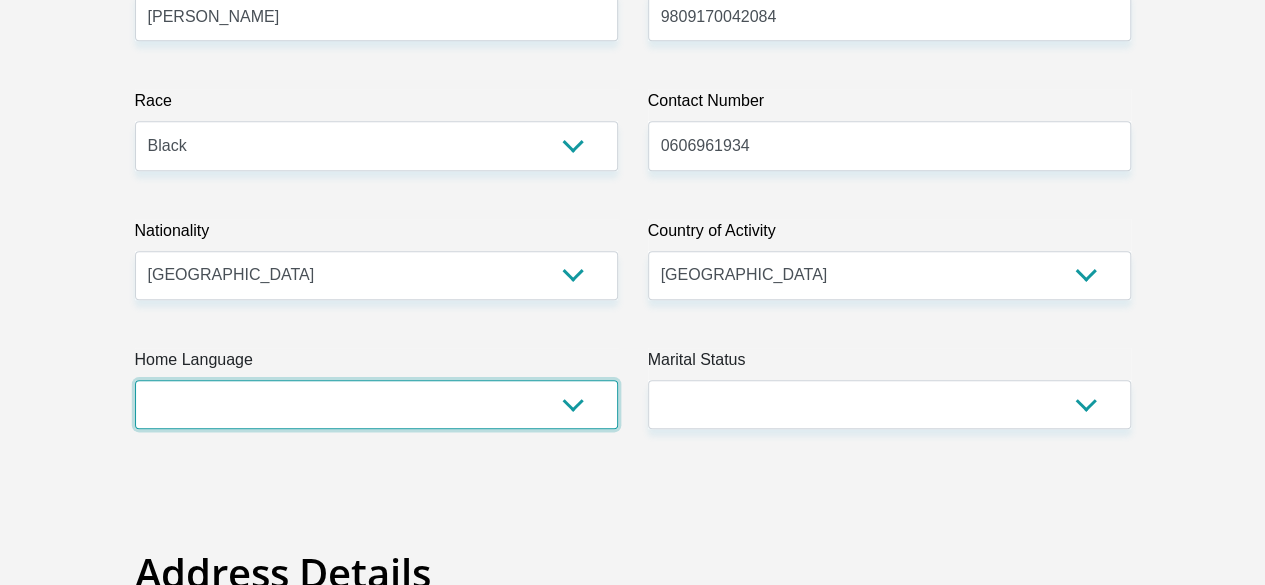 click on "Afrikaans
English
Sepedi
South Ndebele
Southern Sotho
Swati
Tsonga
Tswana
Venda
Xhosa
Zulu
Other" at bounding box center [376, 404] 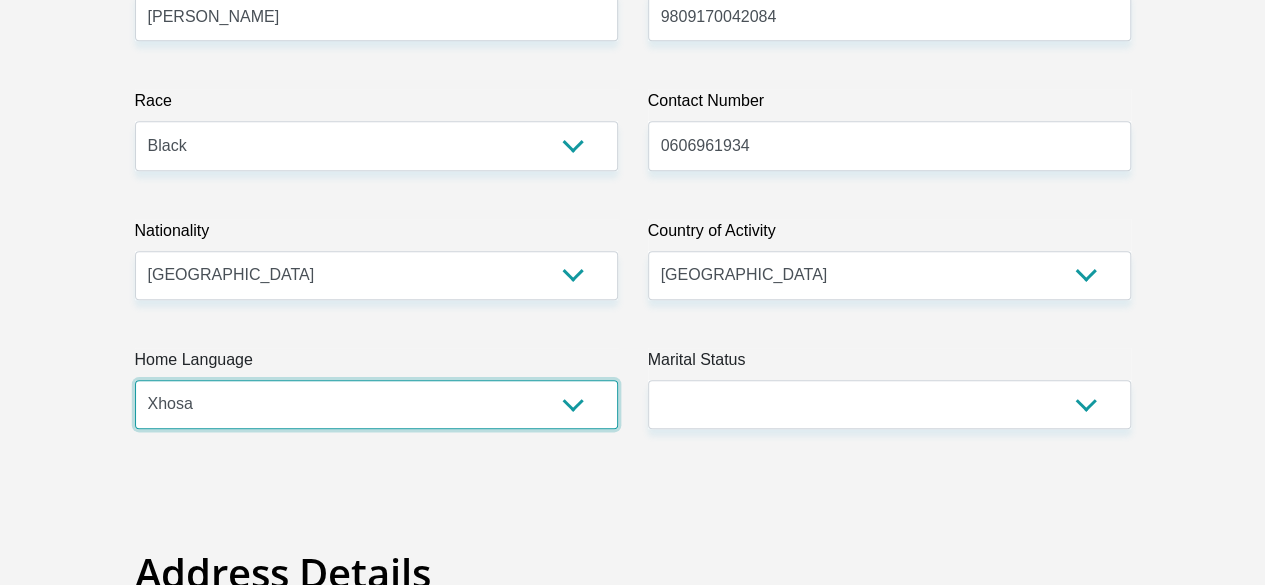 click on "Afrikaans
English
Sepedi
South Ndebele
Southern Sotho
Swati
Tsonga
Tswana
Venda
Xhosa
Zulu
Other" at bounding box center [376, 404] 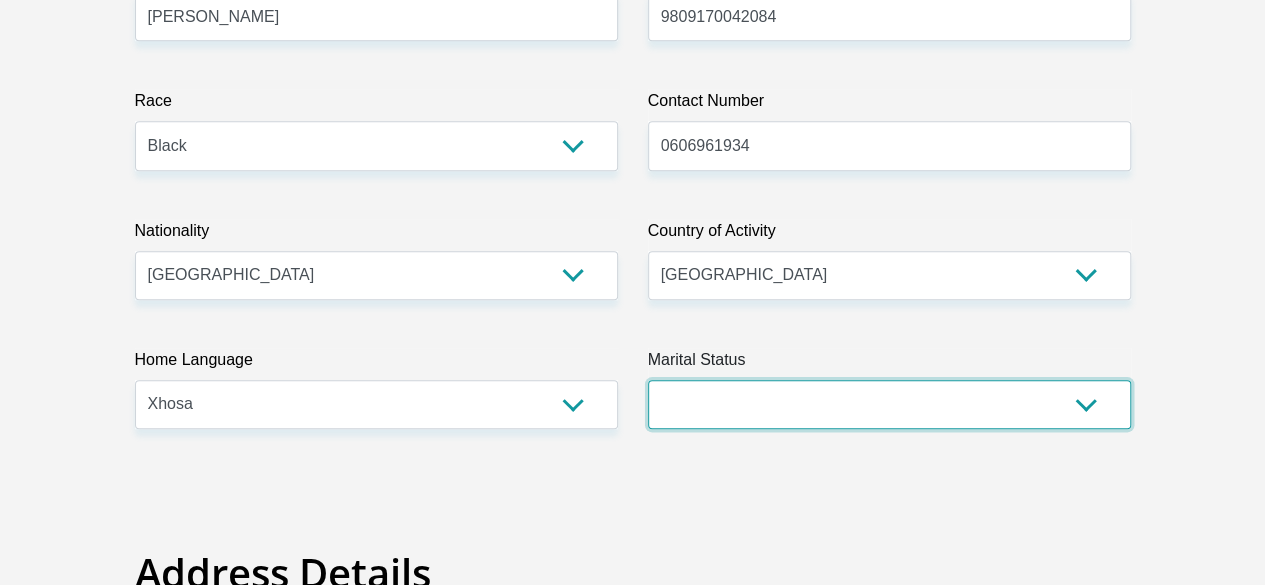 click on "Married ANC
Single
Divorced
Widowed
Married COP or Customary Law" at bounding box center [889, 404] 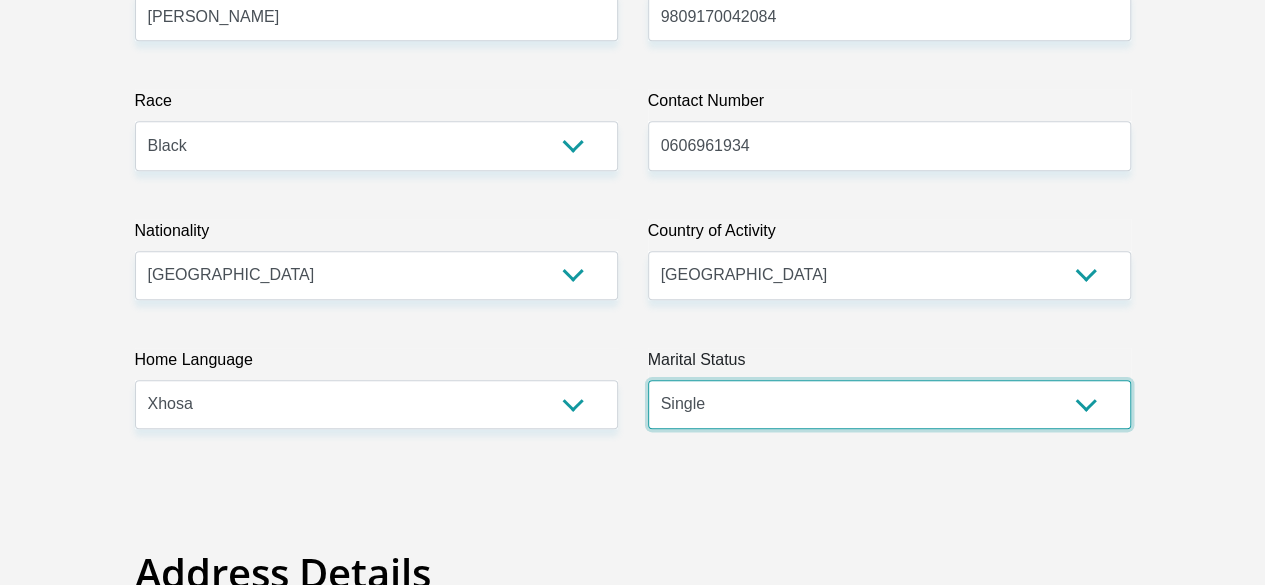 click on "Married ANC
Single
Divorced
Widowed
Married COP or Customary Law" at bounding box center [889, 404] 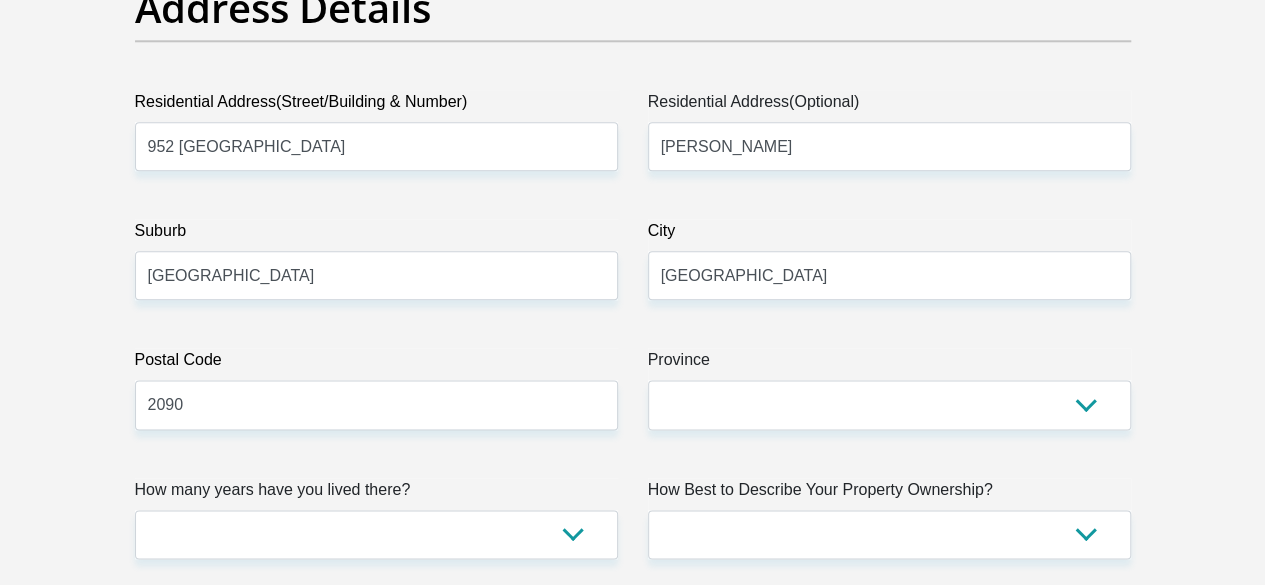 scroll, scrollTop: 1124, scrollLeft: 0, axis: vertical 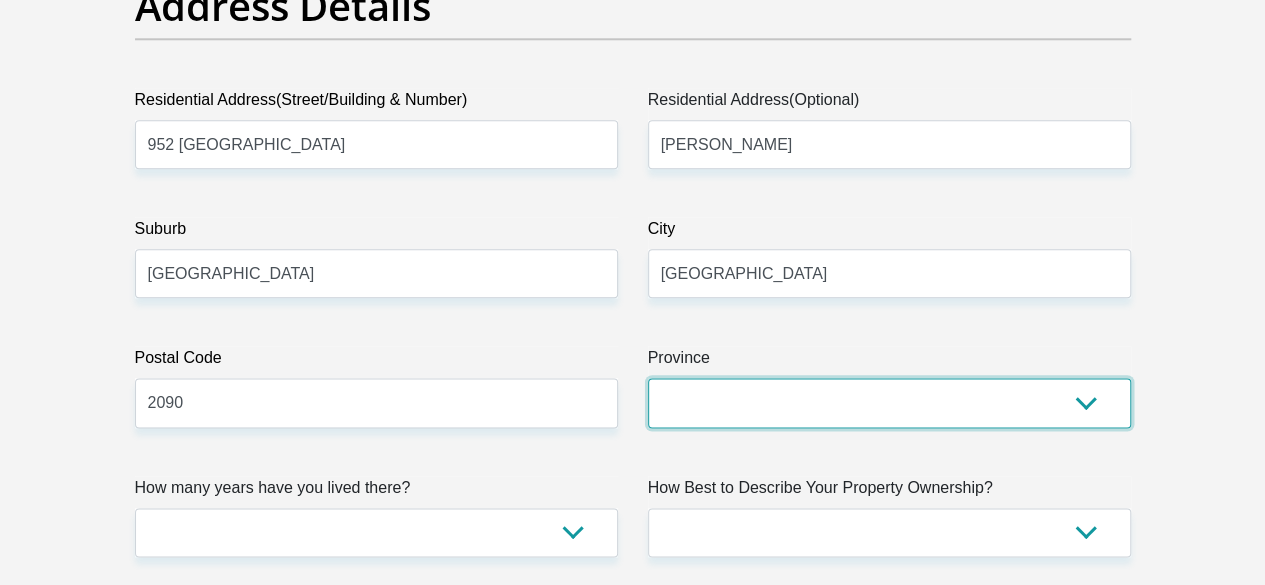 click on "Eastern Cape
Free State
Gauteng
KwaZulu-Natal
Limpopo
Mpumalanga
Northern Cape
North West
Western Cape" at bounding box center [889, 402] 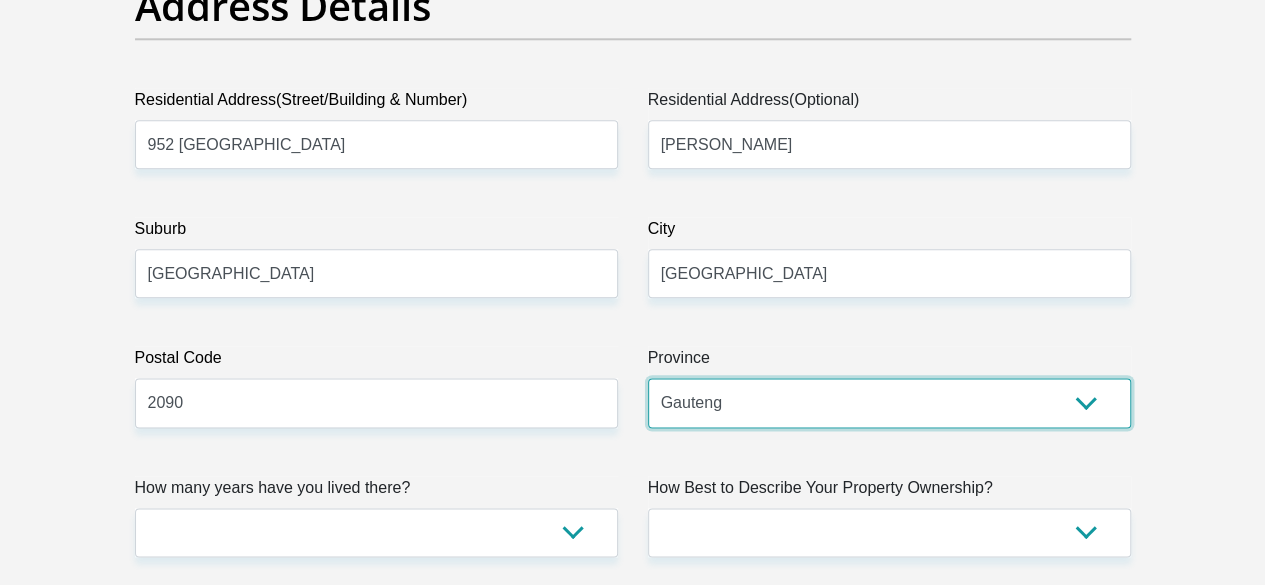 click on "Eastern Cape
Free State
Gauteng
KwaZulu-Natal
Limpopo
Mpumalanga
Northern Cape
North West
Western Cape" at bounding box center (889, 402) 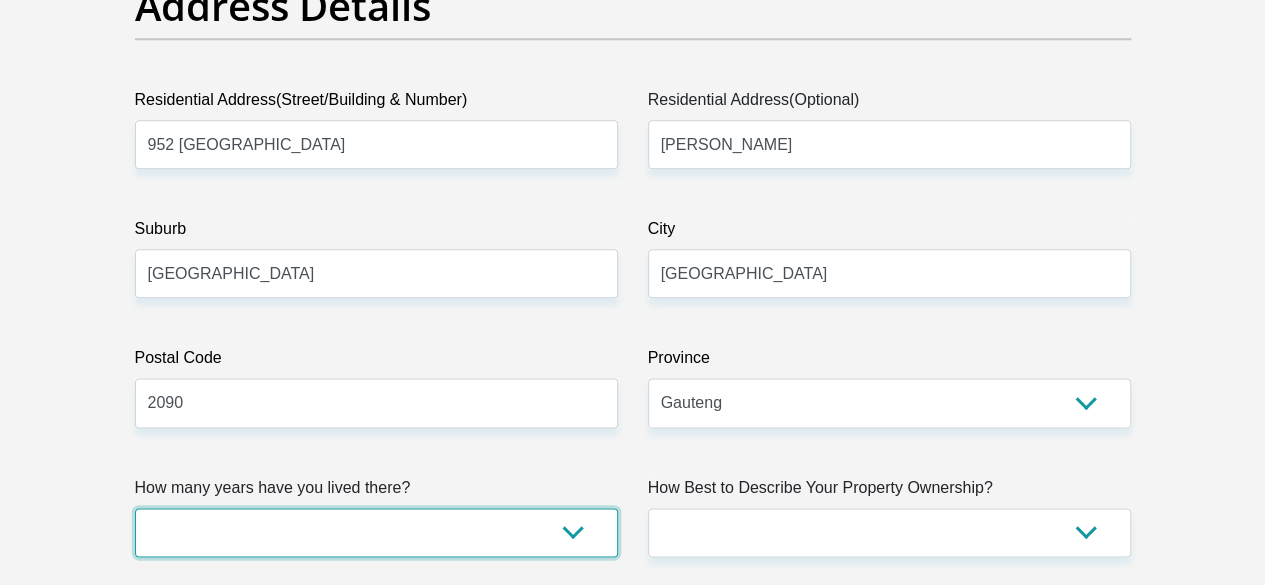 click on "less than 1 year
1-3 years
3-5 years
5+ years" at bounding box center [376, 532] 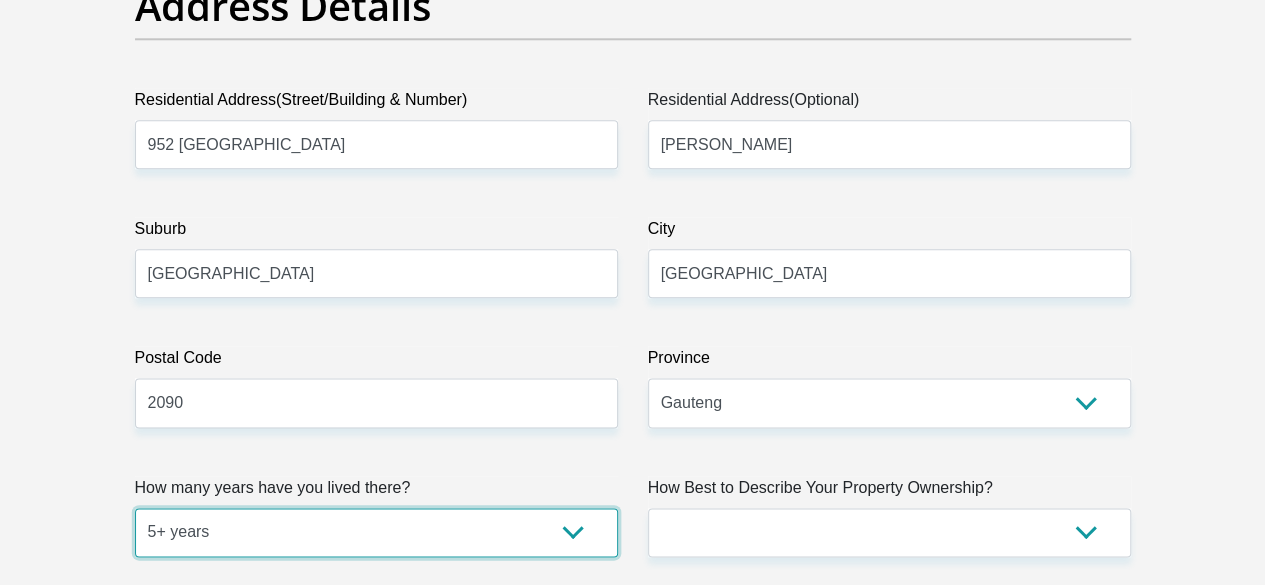 click on "less than 1 year
1-3 years
3-5 years
5+ years" at bounding box center [376, 532] 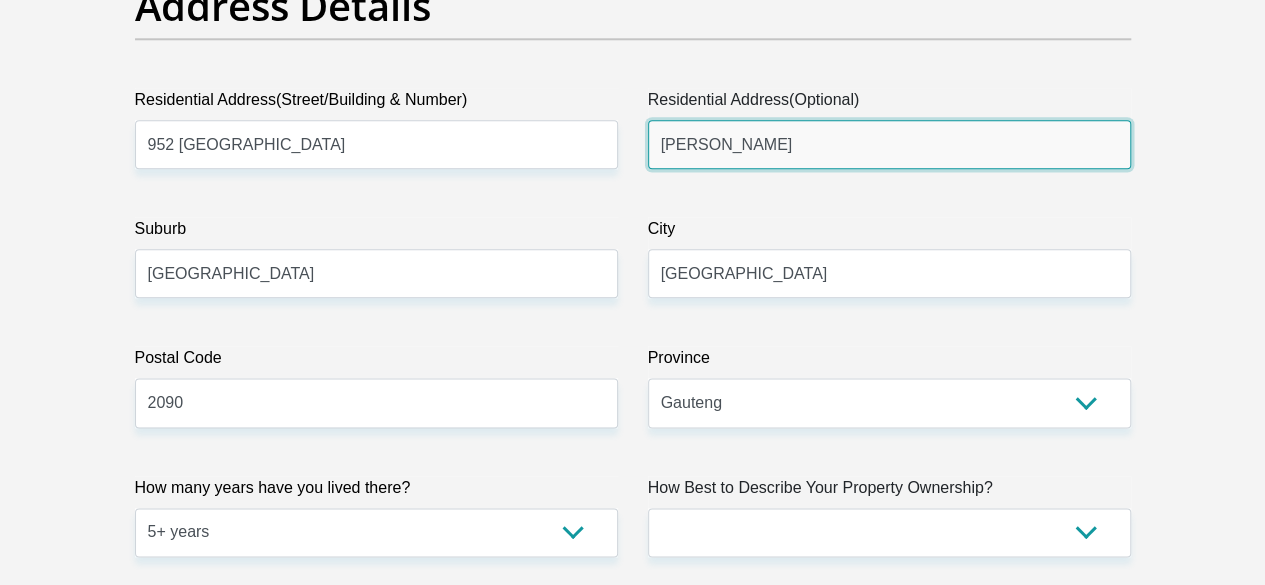 click on "ALEXANDRA" at bounding box center (889, 144) 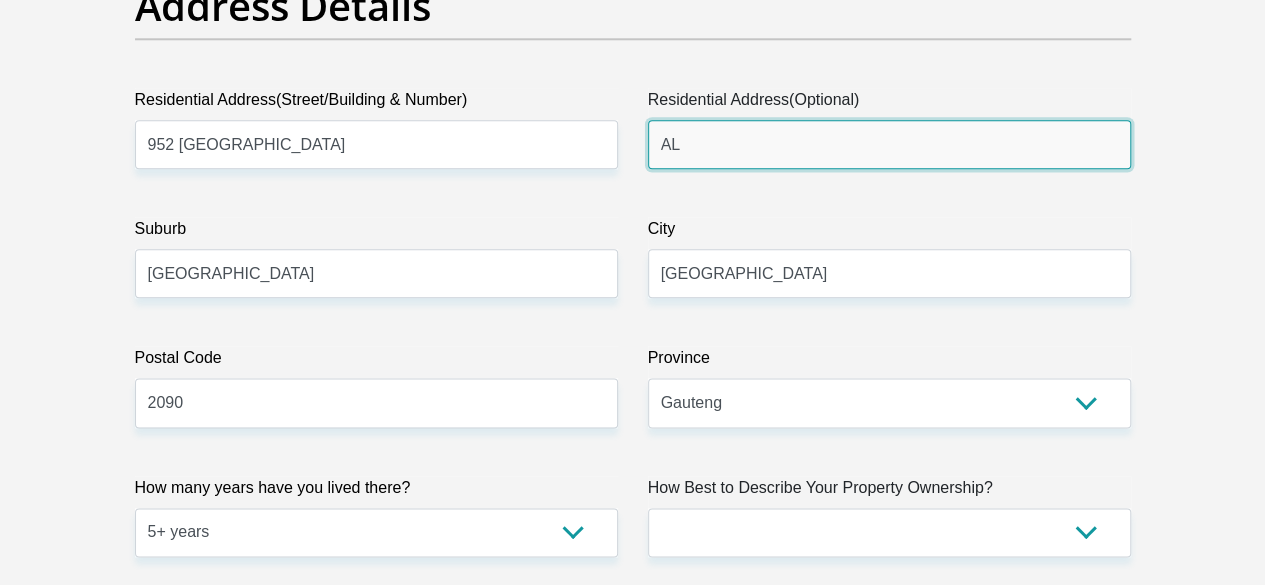 type on "A" 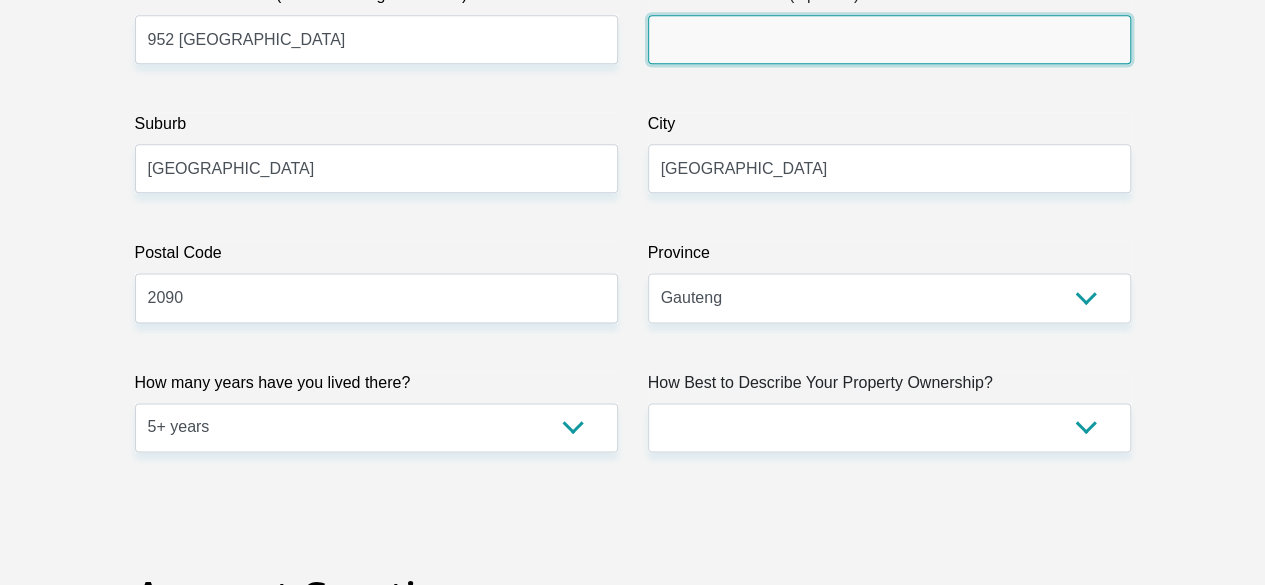 scroll, scrollTop: 1230, scrollLeft: 0, axis: vertical 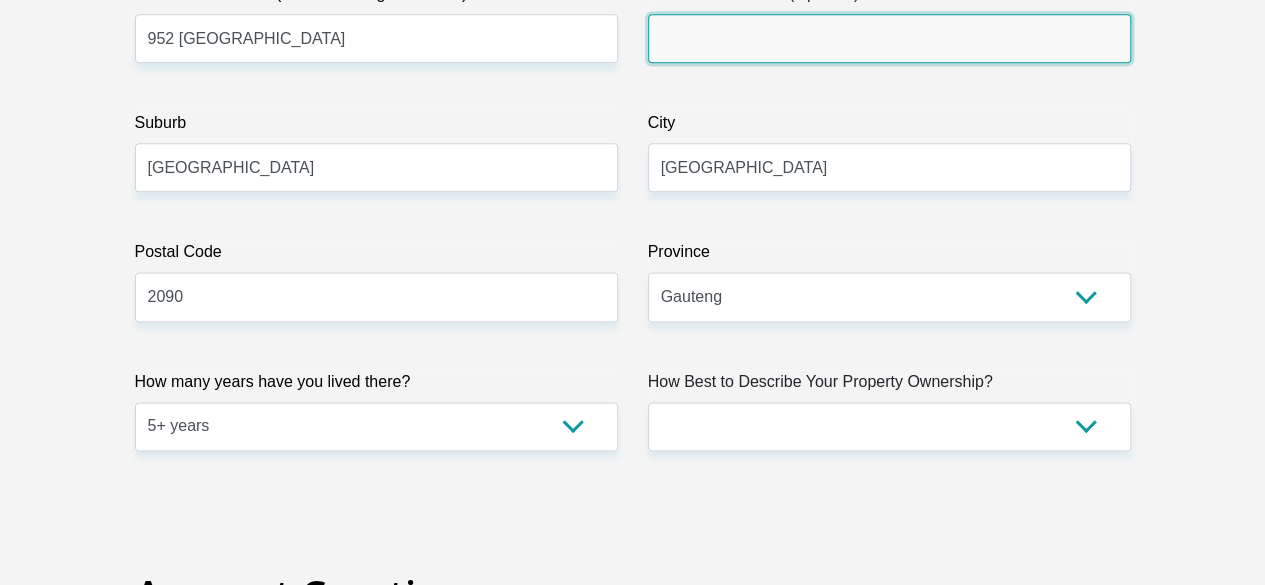 type 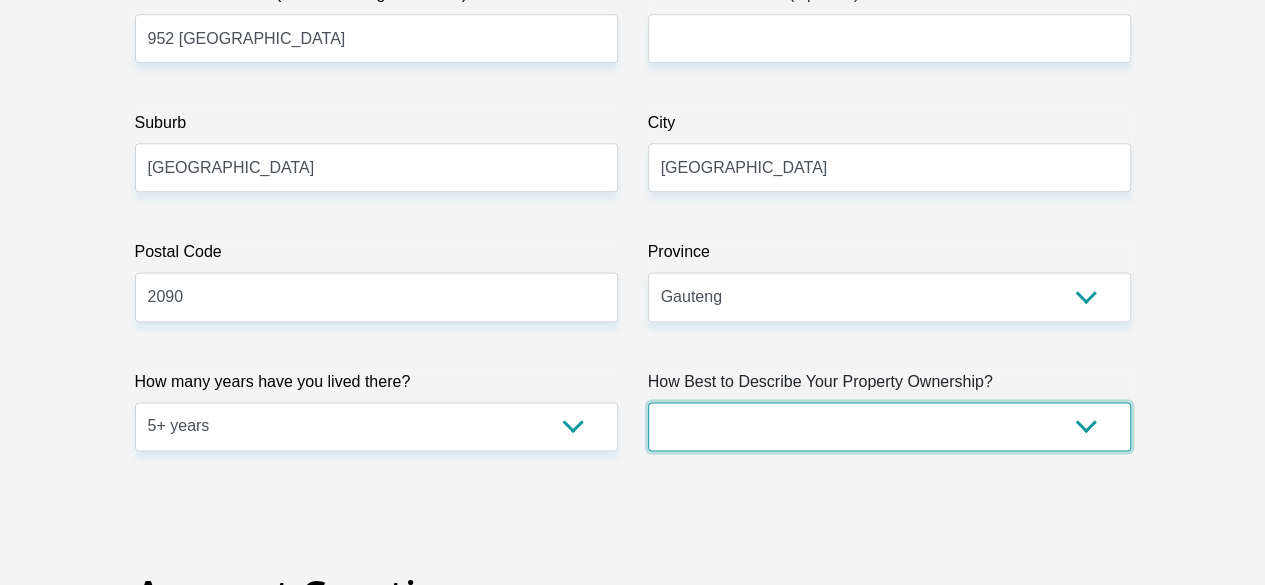 click on "Owned
Rented
Family Owned
Company Dwelling" at bounding box center [889, 426] 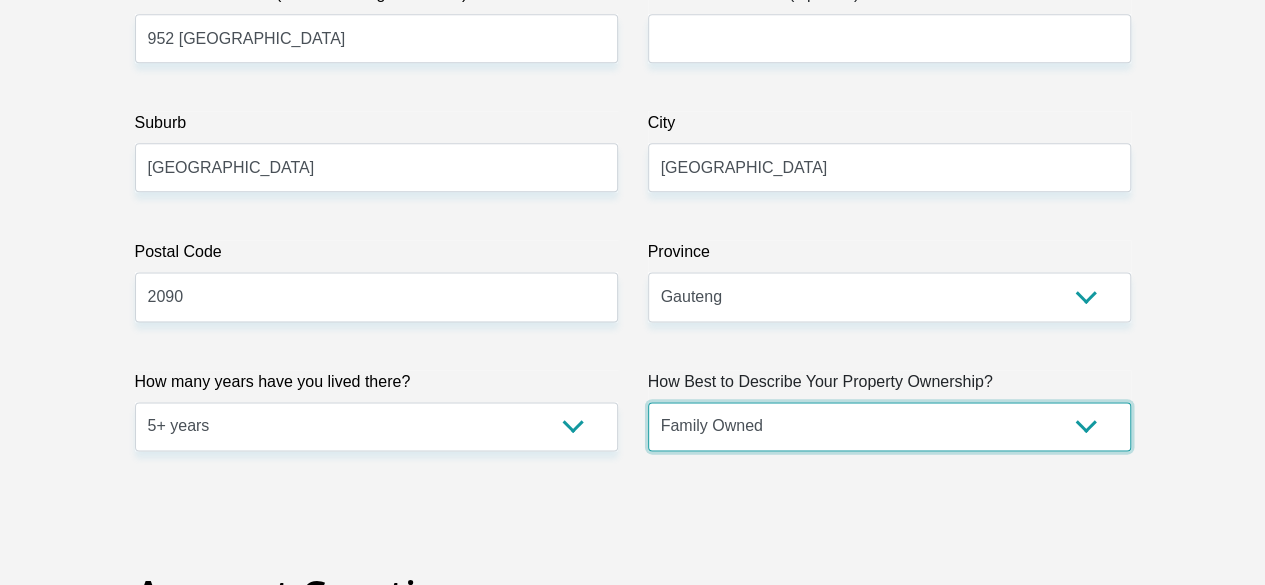 click on "Owned
Rented
Family Owned
Company Dwelling" at bounding box center [889, 426] 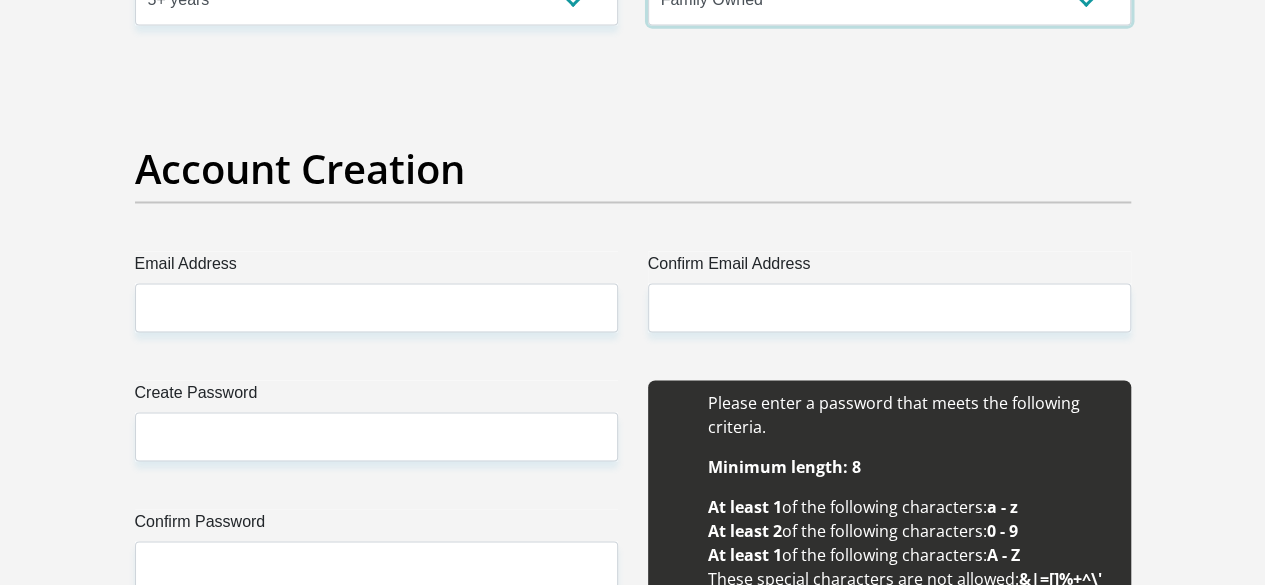 scroll, scrollTop: 1657, scrollLeft: 0, axis: vertical 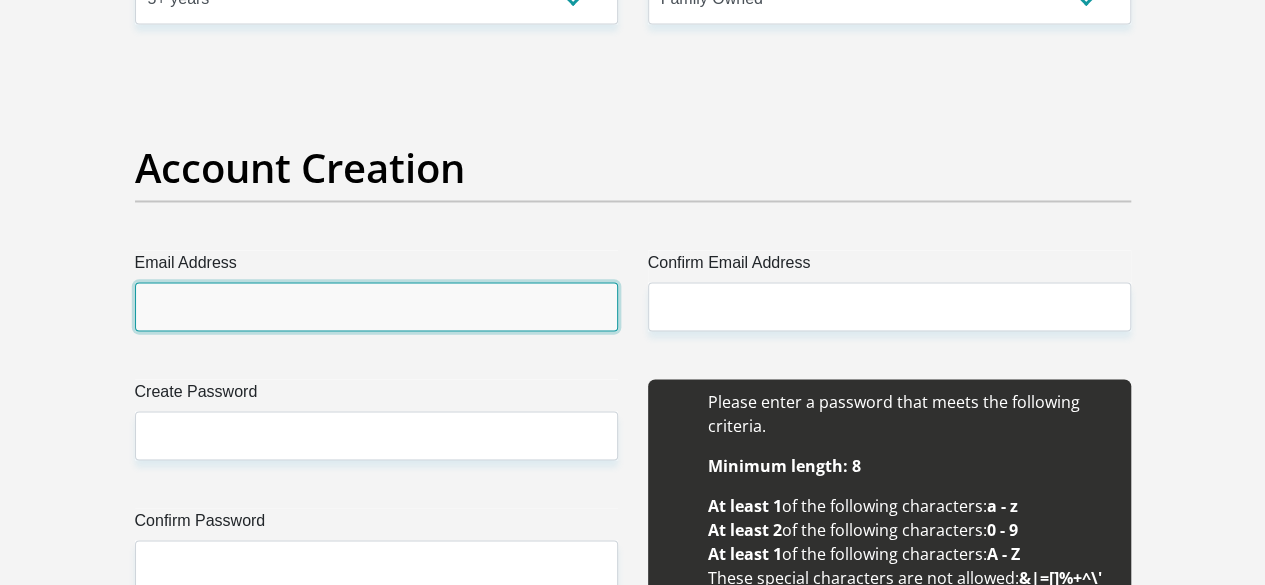 click on "Email Address" at bounding box center [376, 306] 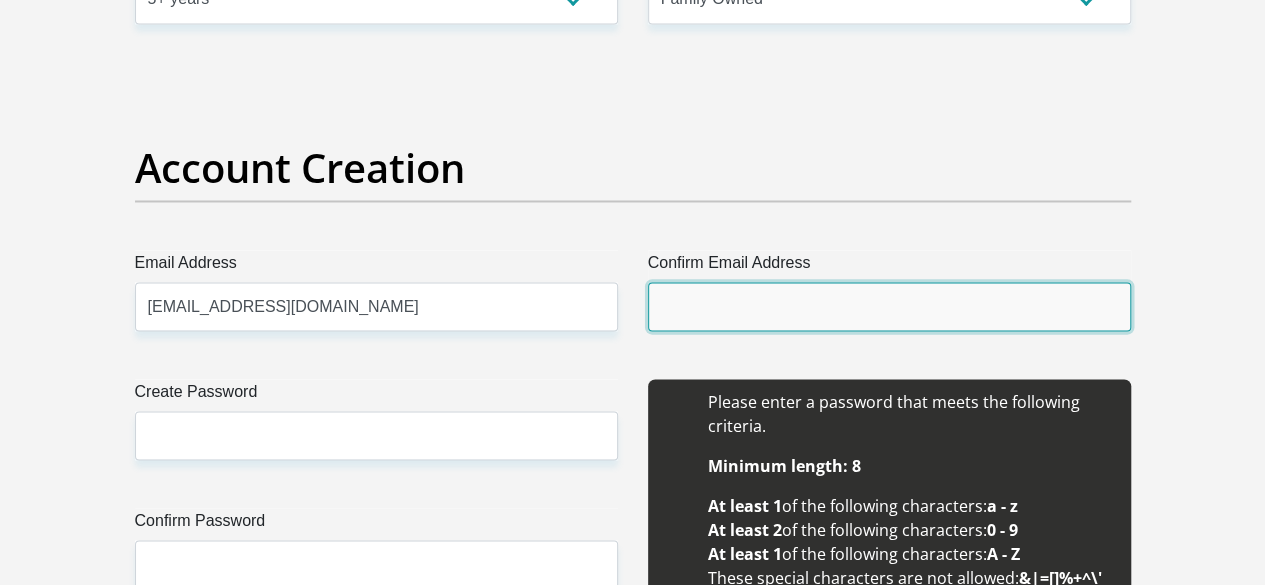 type on "nontsikelelotshefu@gmail.com" 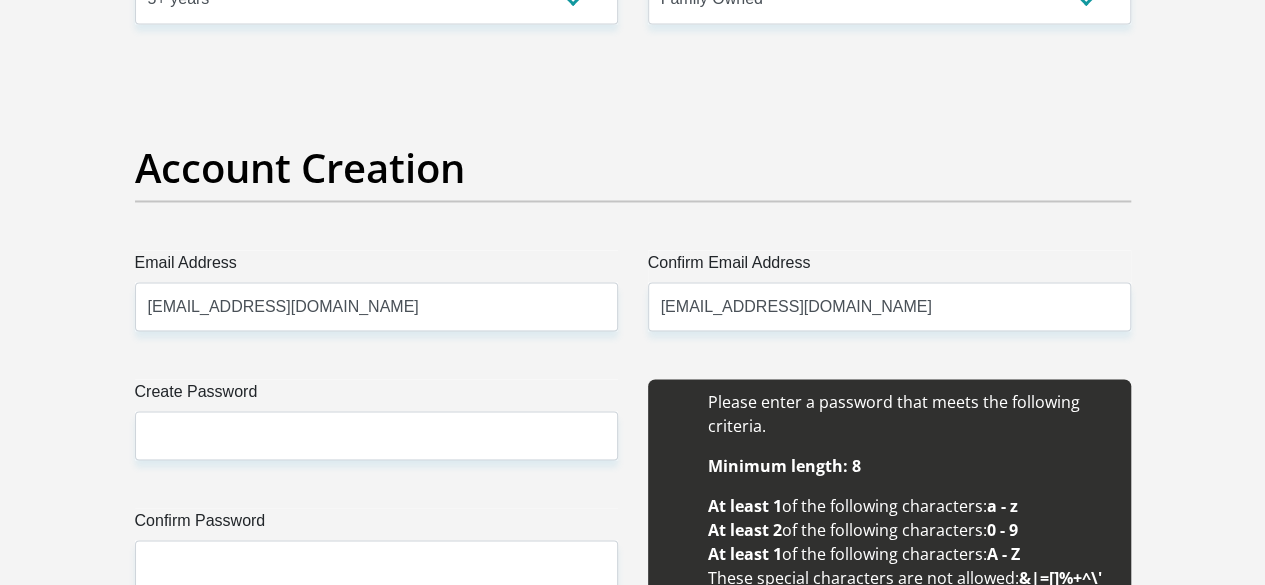 type 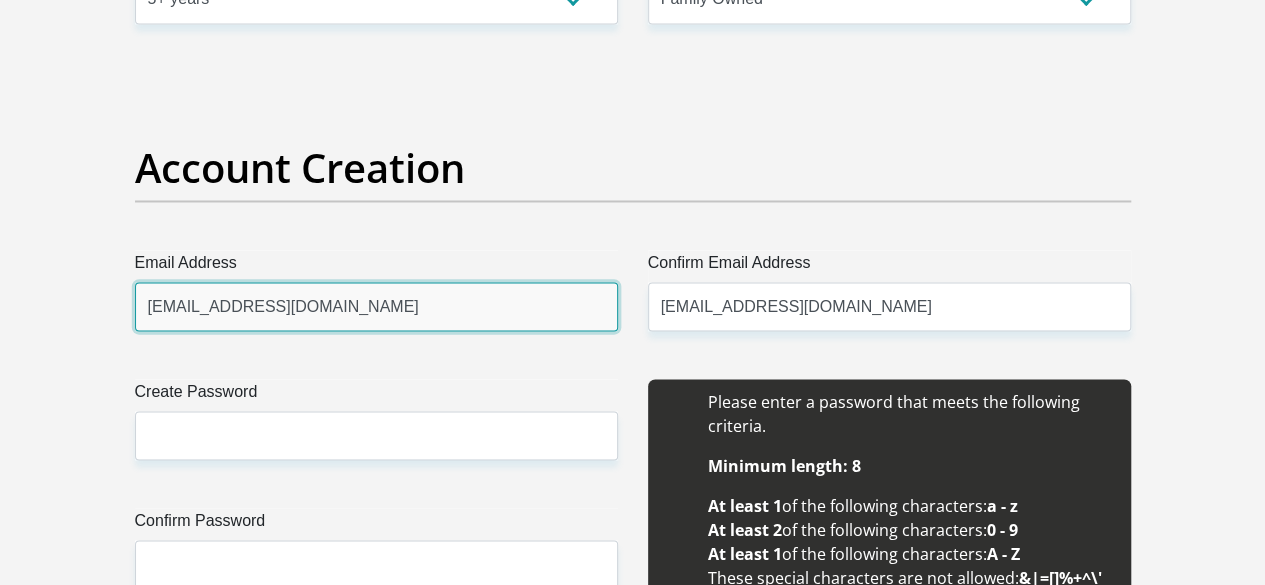 type 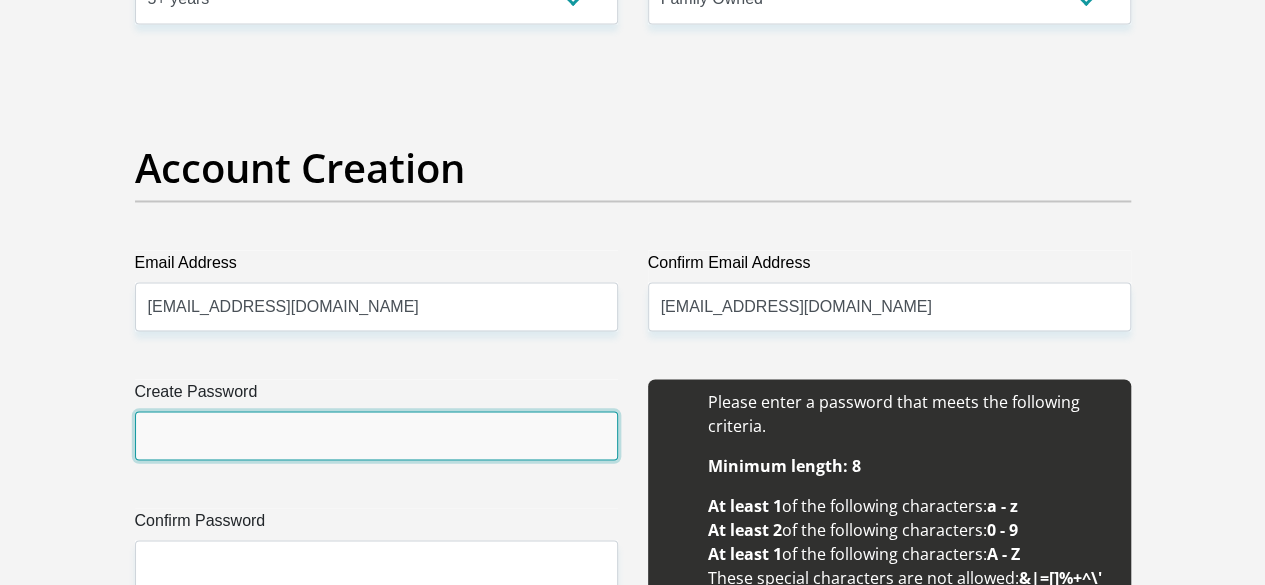 click on "Create Password" at bounding box center [376, 435] 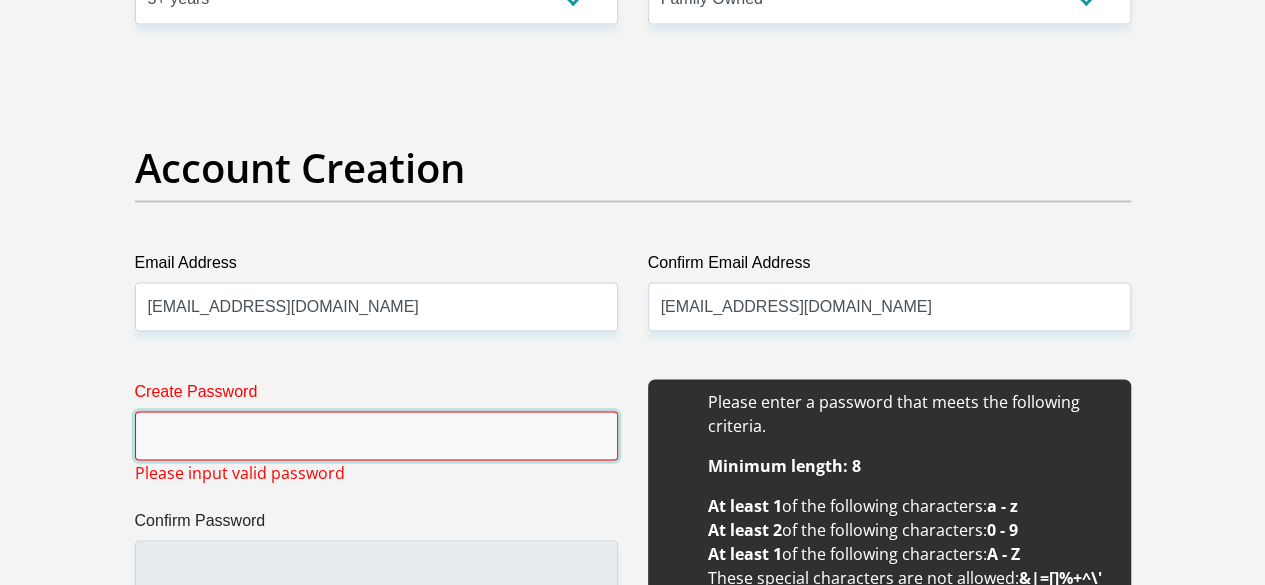 type on "384vb4kFGREjcqn" 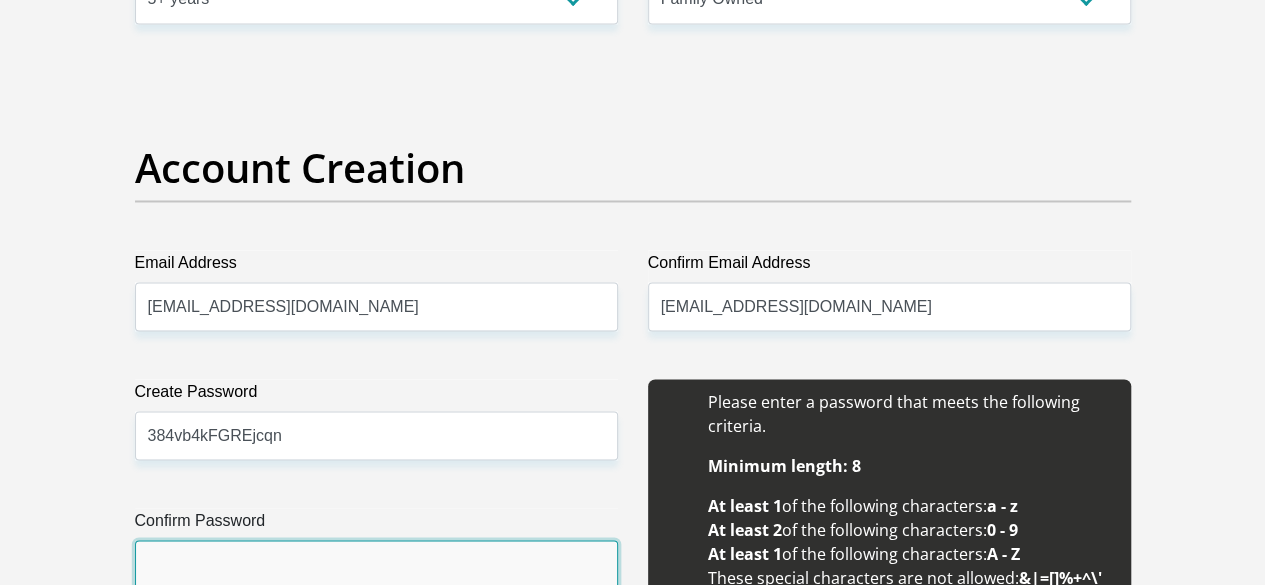 click on "Confirm Password" at bounding box center [376, 564] 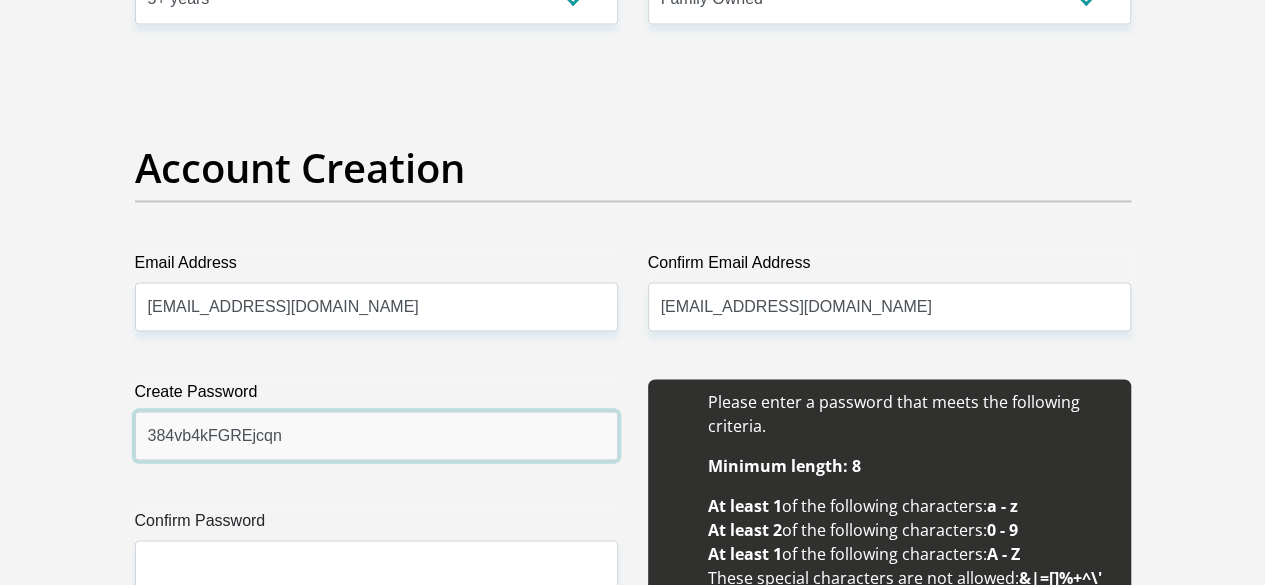 click on "384vb4kFGREjcqn" at bounding box center [376, 435] 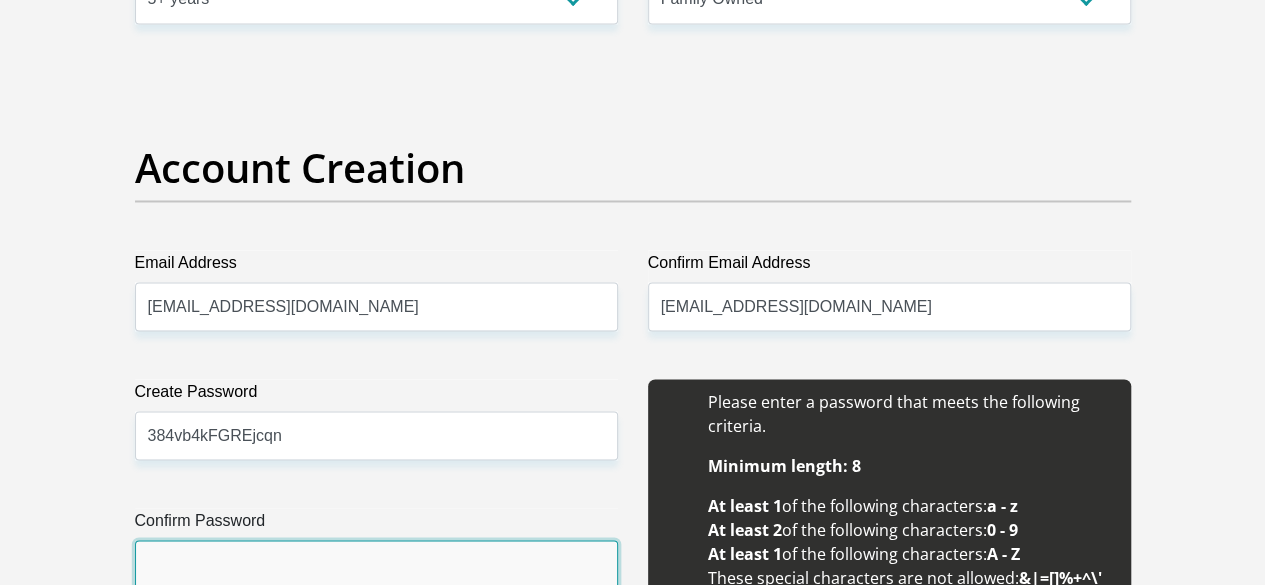 click on "Confirm Password" at bounding box center [376, 564] 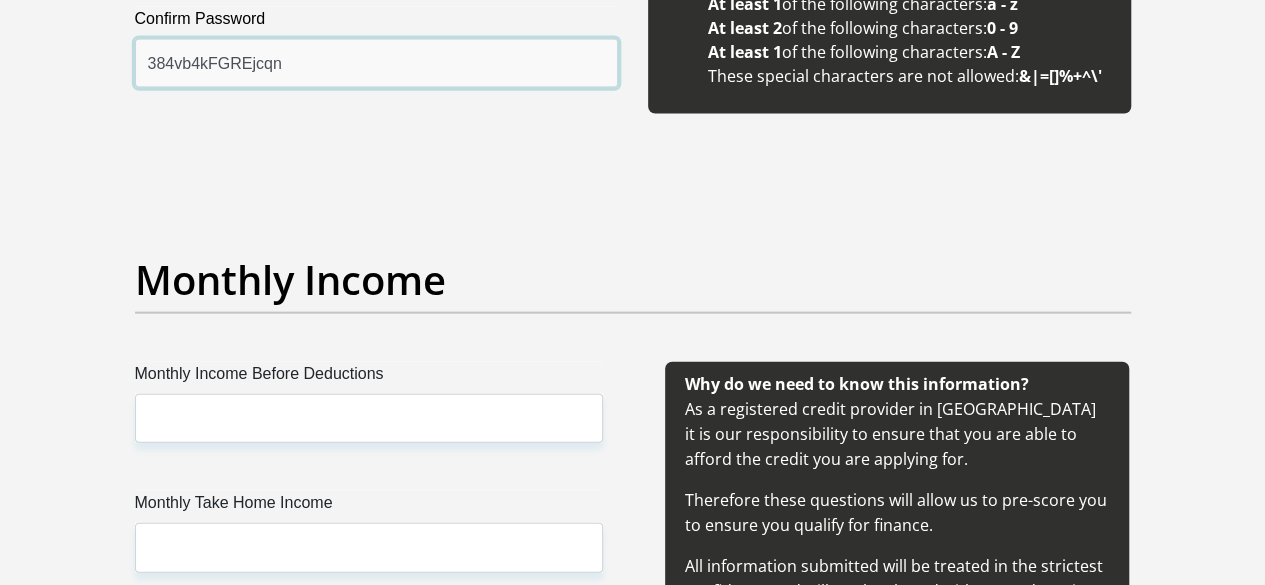 scroll, scrollTop: 2169, scrollLeft: 0, axis: vertical 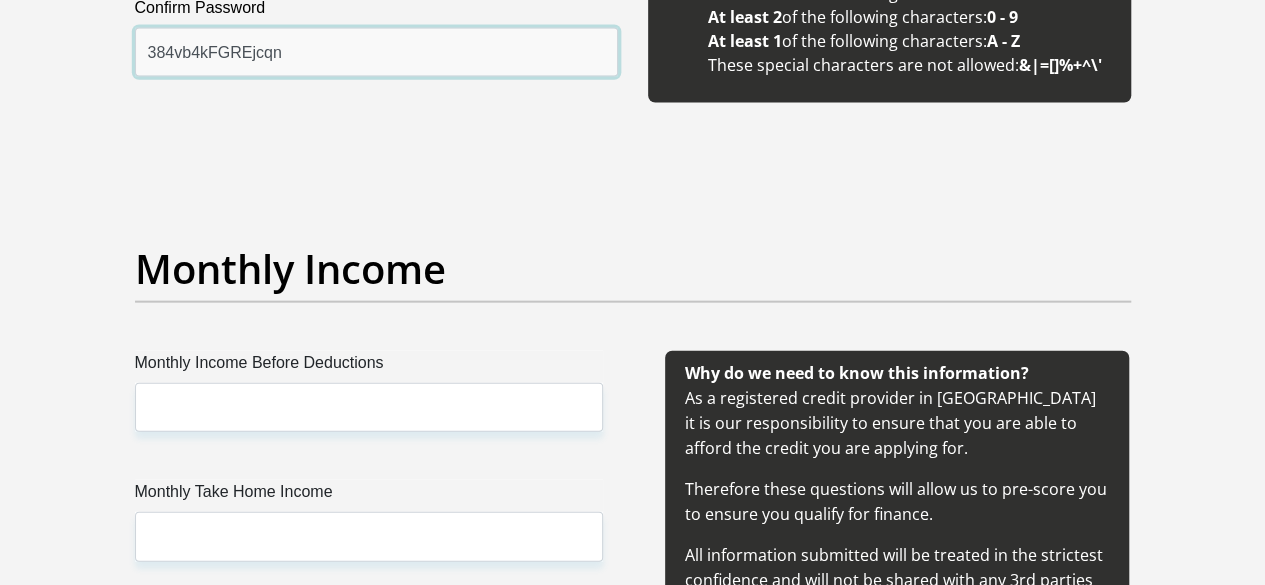type on "384vb4kFGREjcqn" 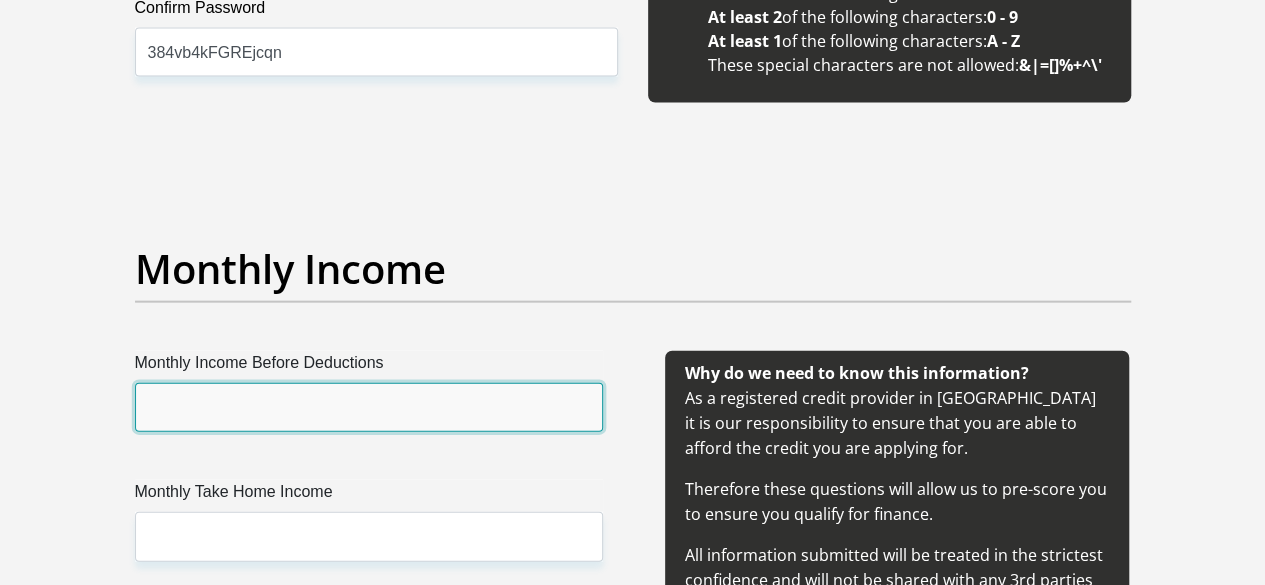 click on "Monthly Income Before Deductions" at bounding box center [369, 407] 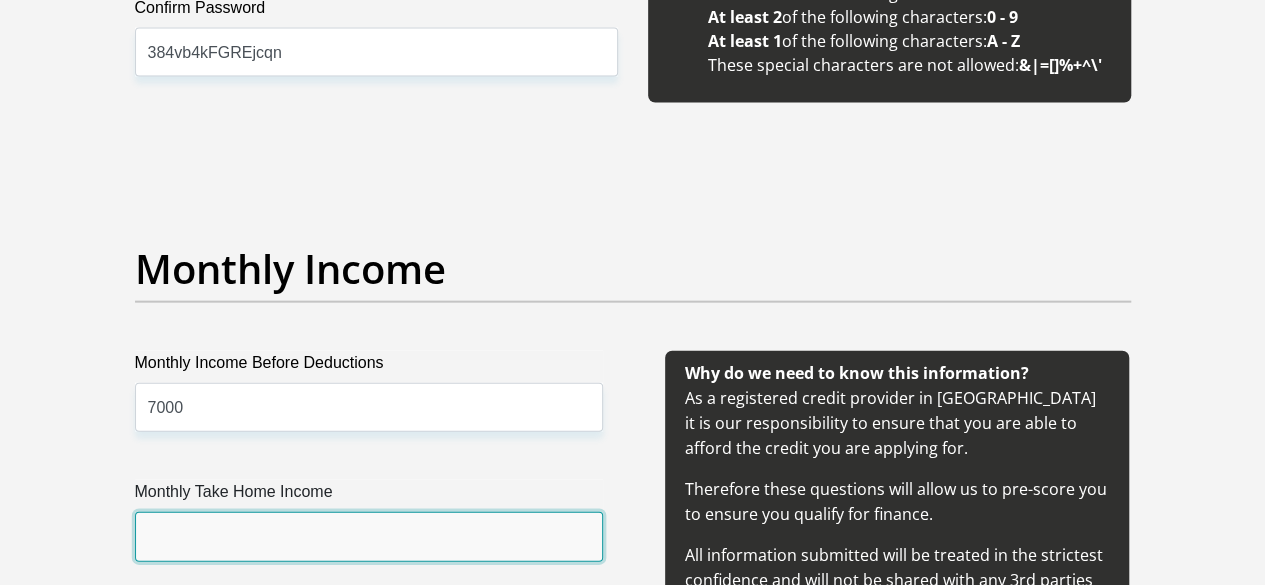 click on "Monthly Take Home Income" at bounding box center (369, 536) 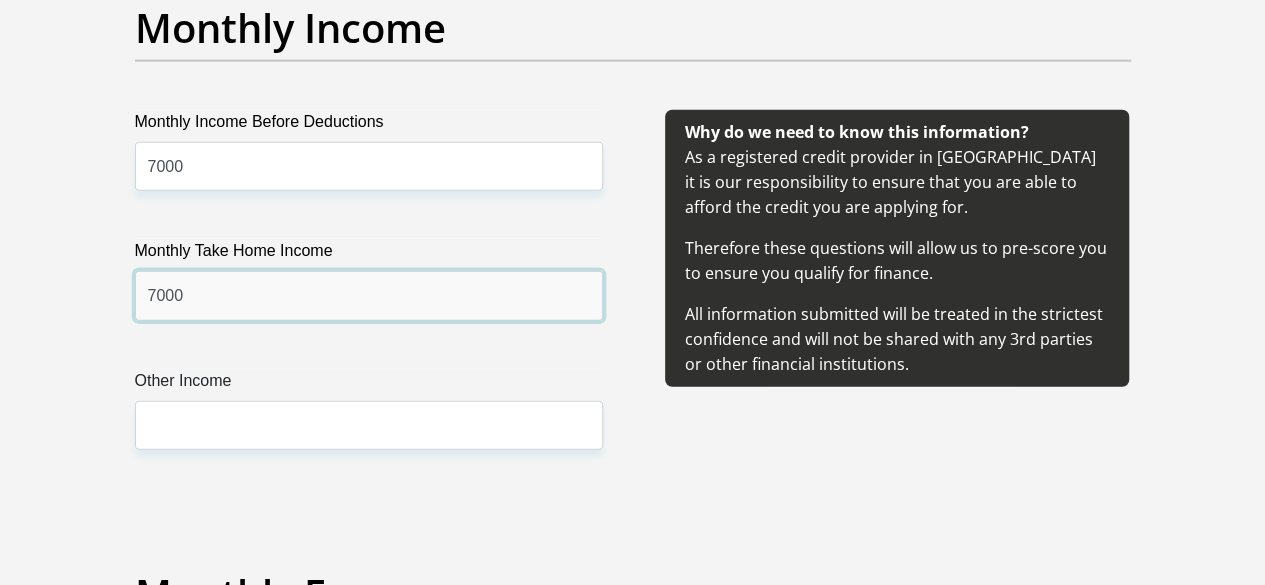 scroll, scrollTop: 2414, scrollLeft: 0, axis: vertical 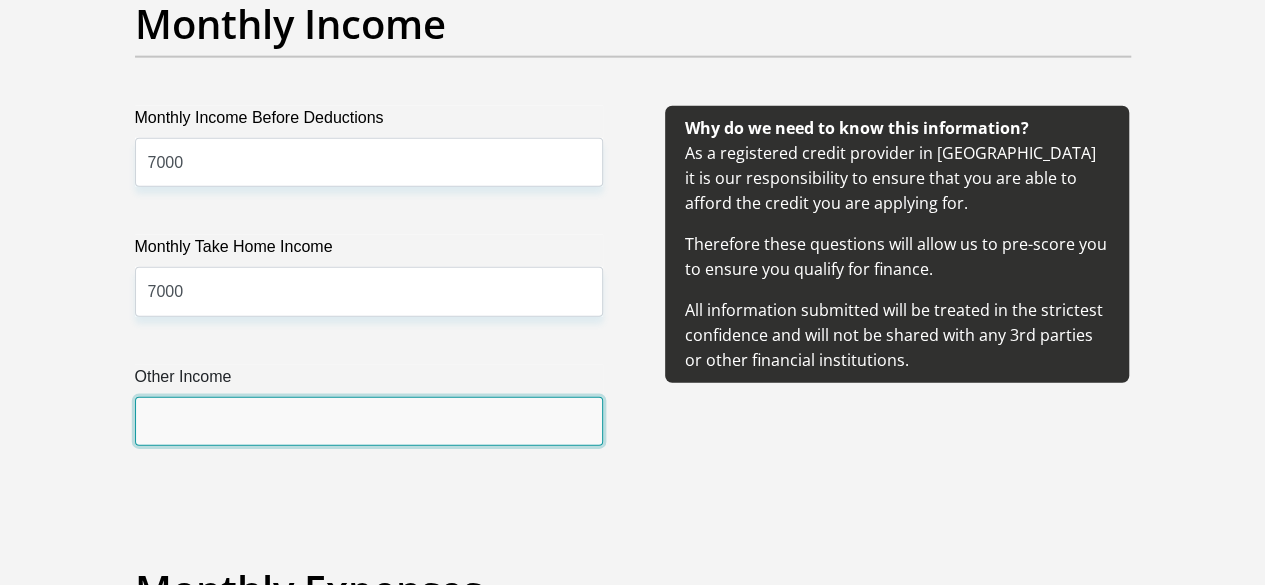 click on "Other Income" at bounding box center [369, 421] 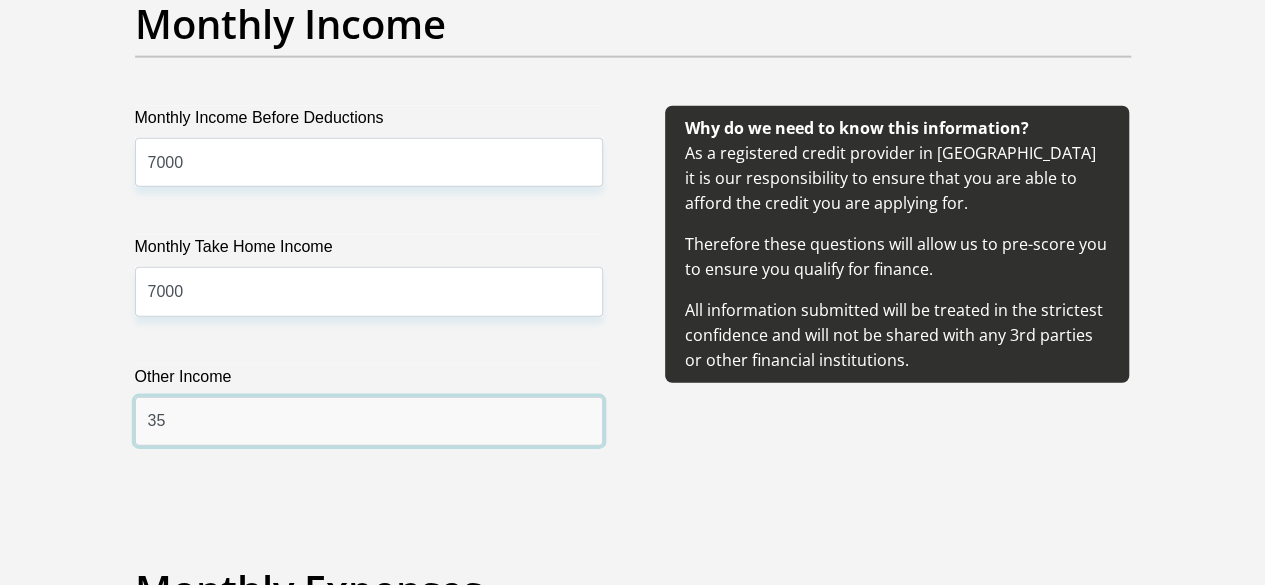 type on "3" 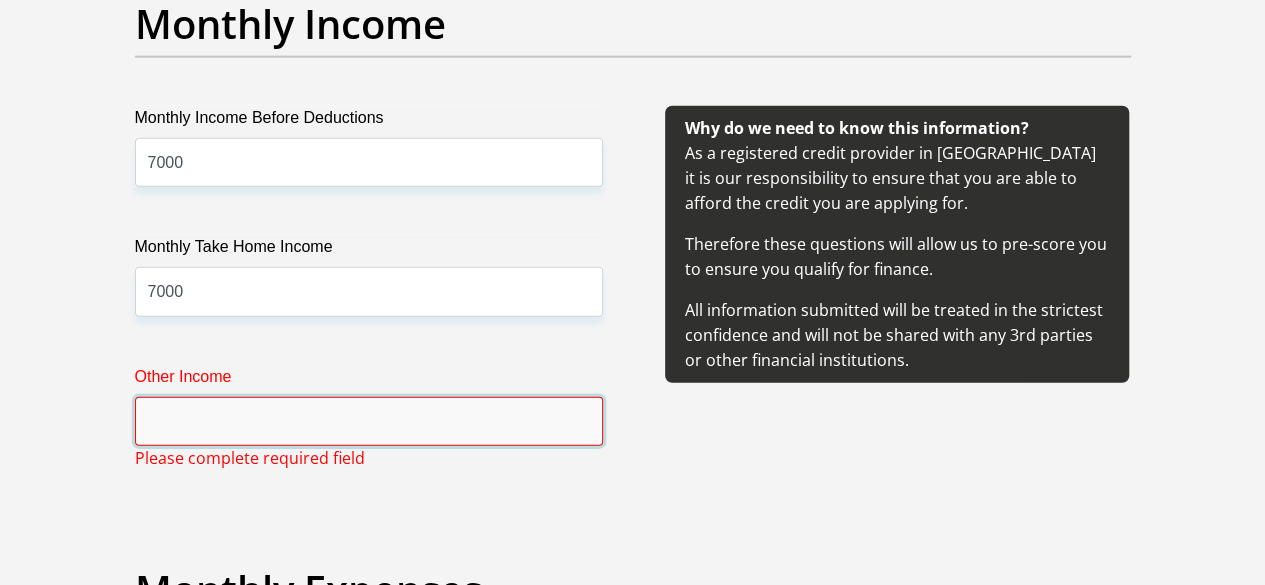 type on "1" 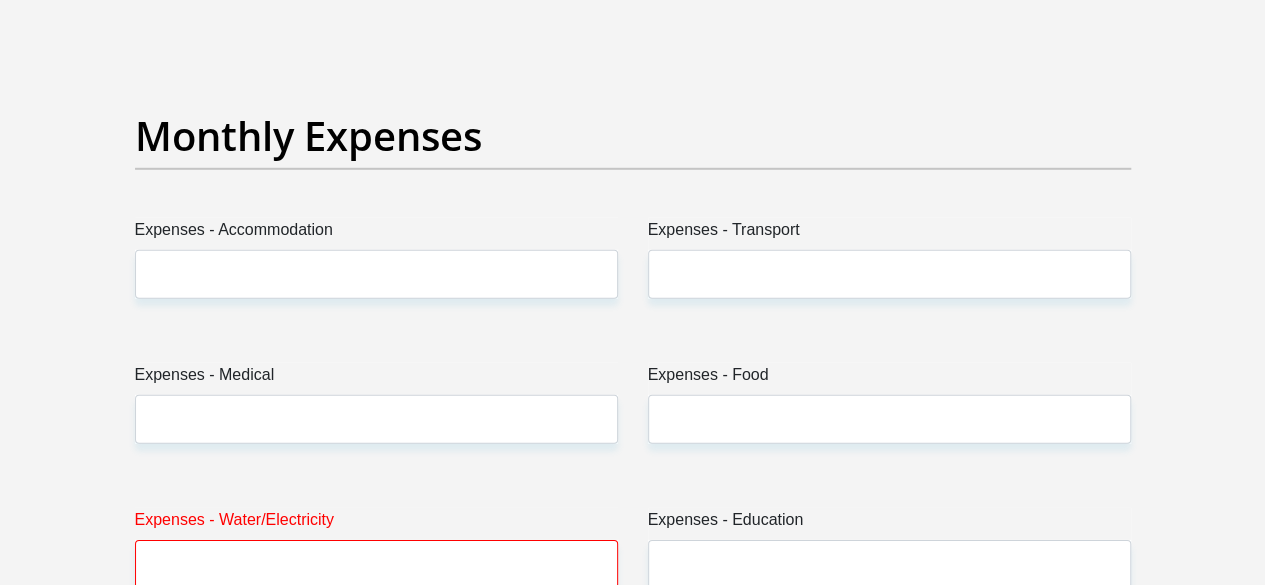 scroll, scrollTop: 2873, scrollLeft: 0, axis: vertical 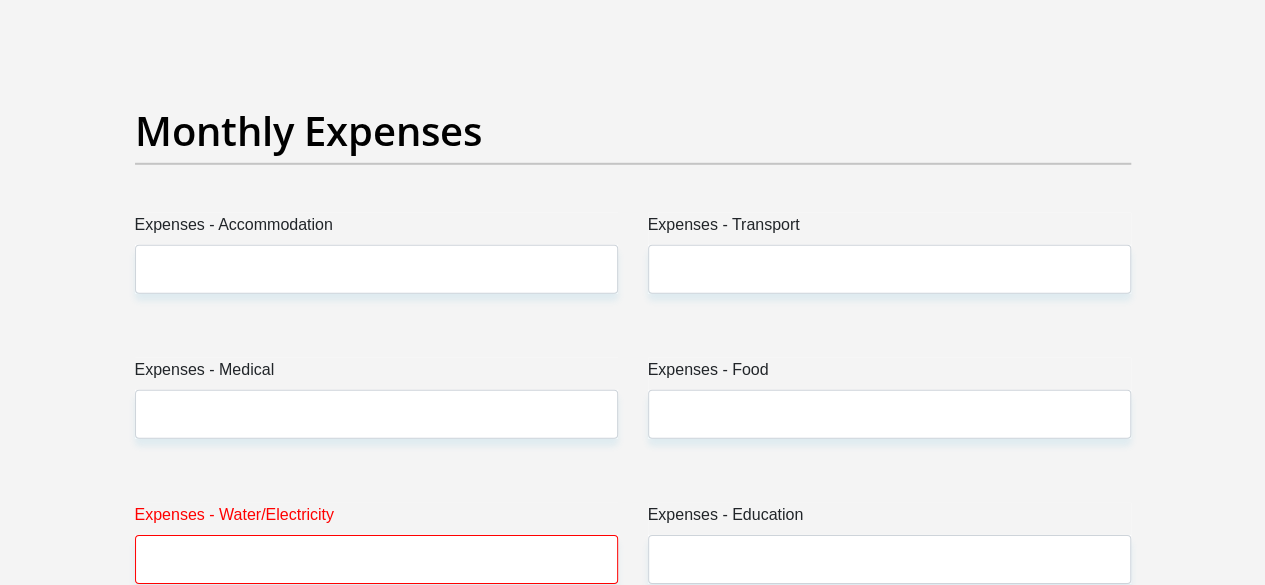 type on "500" 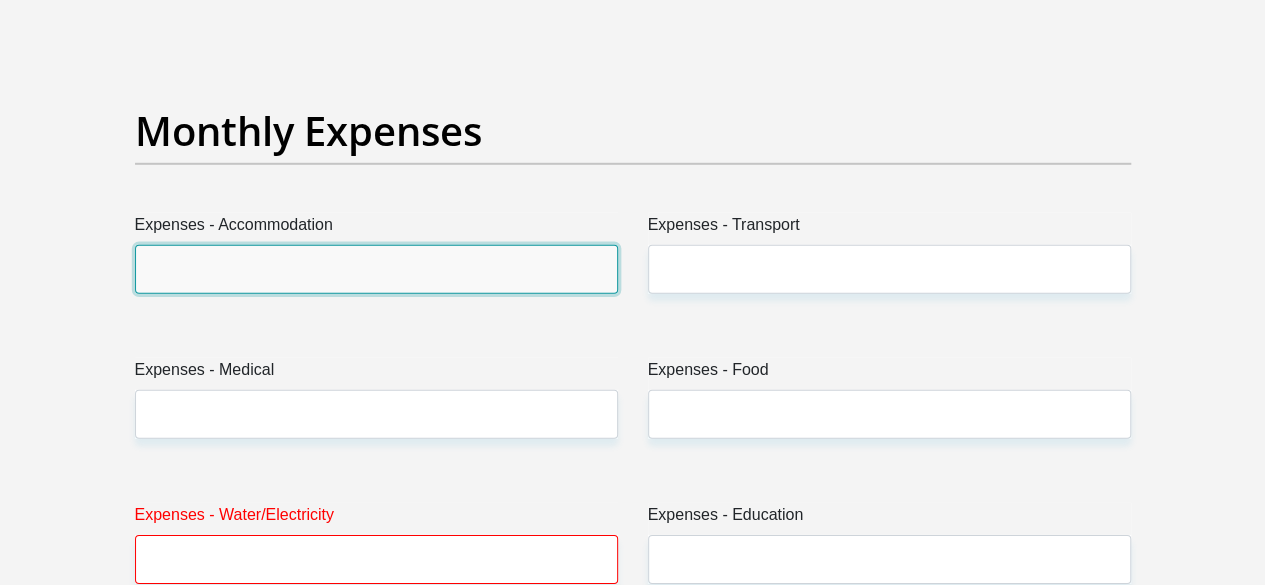 click on "Expenses - Accommodation" at bounding box center [376, 269] 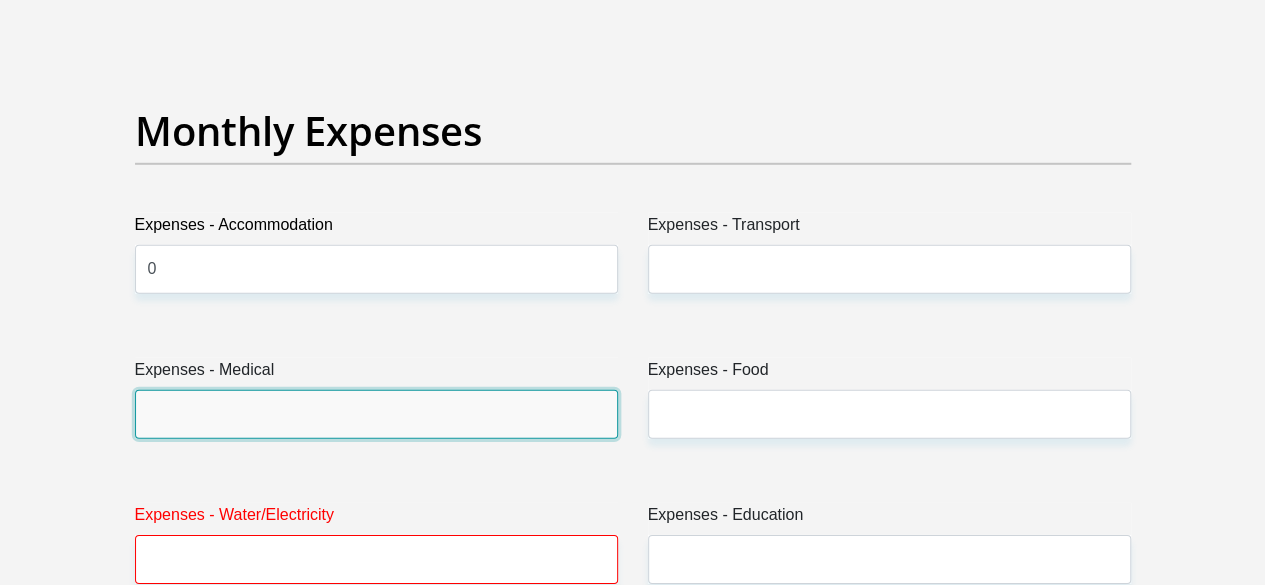 click on "Expenses - Medical" at bounding box center (376, 414) 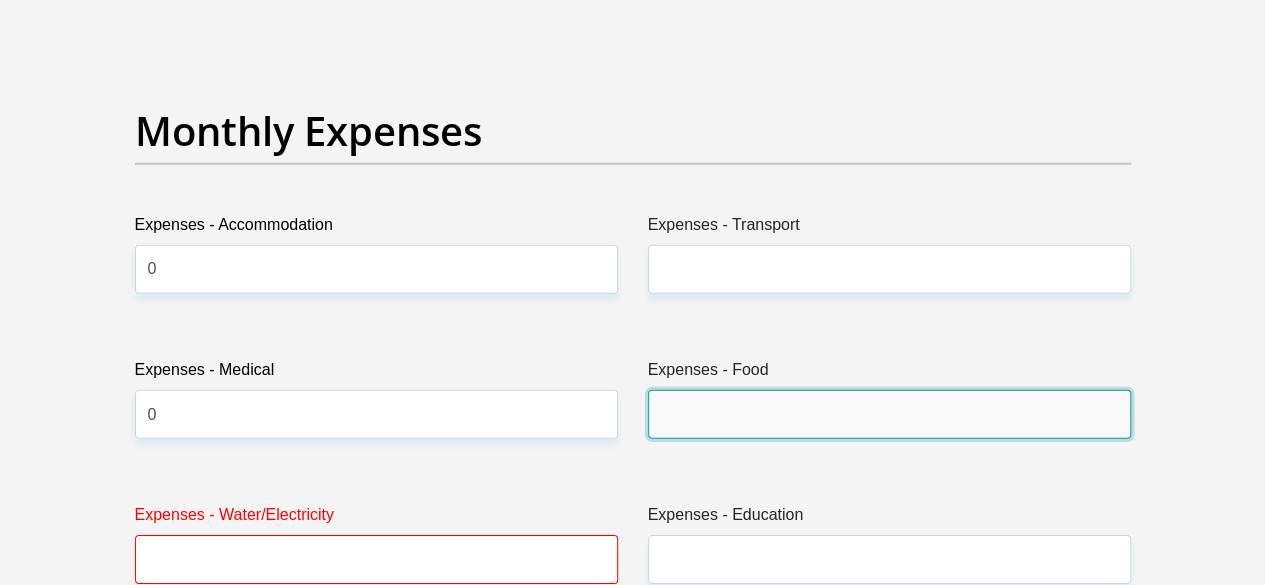 click on "Expenses - Food" at bounding box center (889, 414) 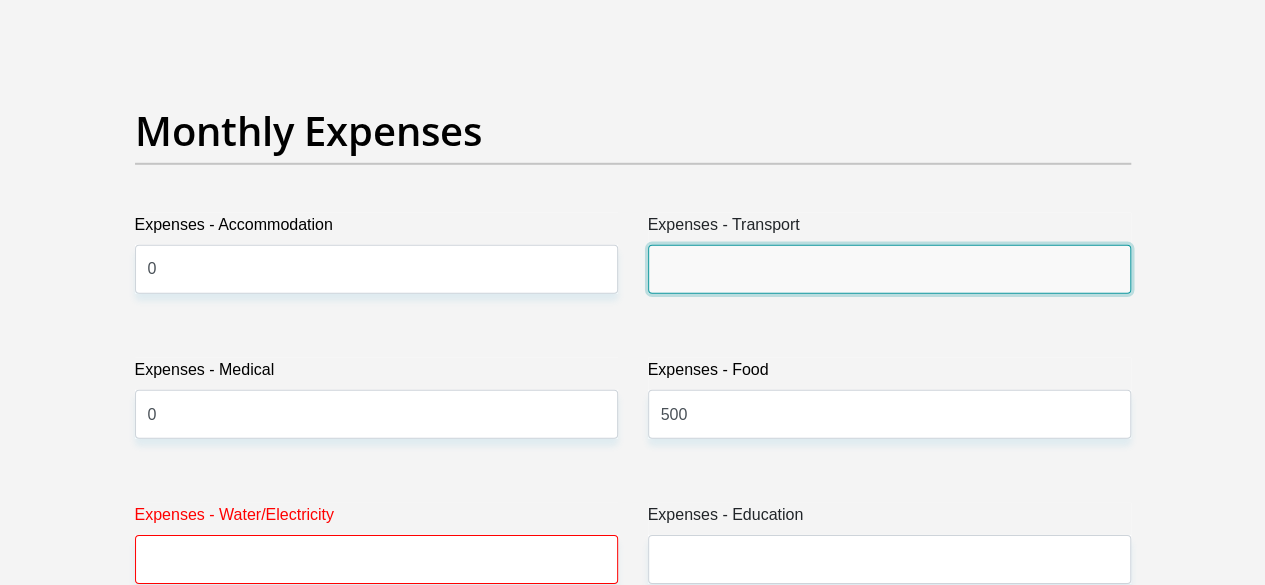 click on "Expenses - Transport" at bounding box center [889, 269] 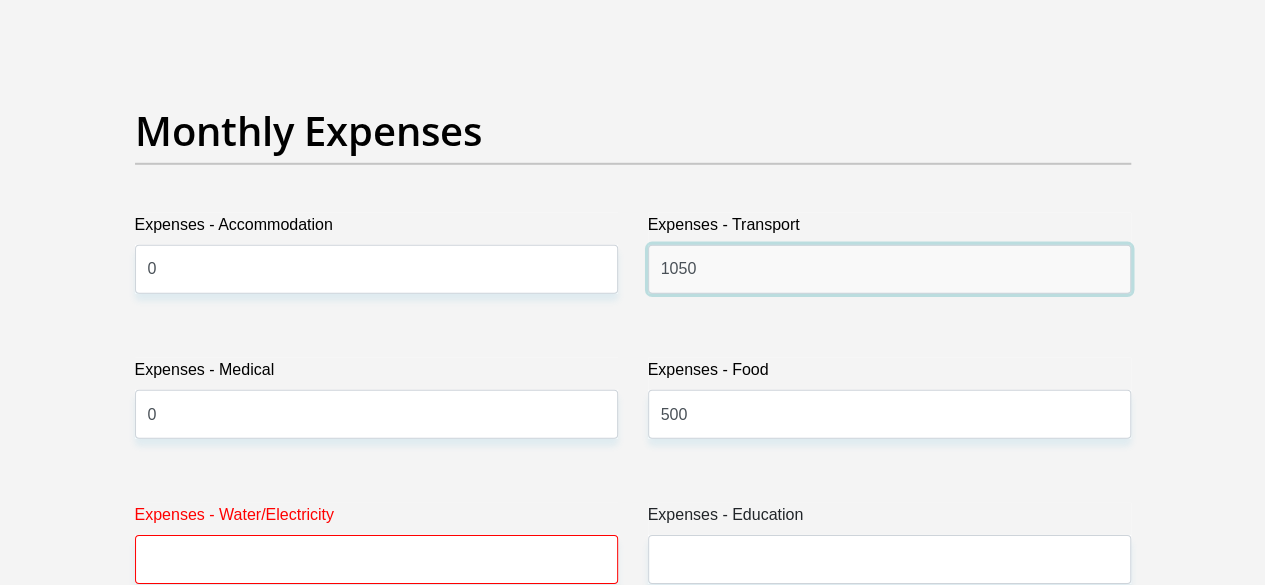 type on "1050" 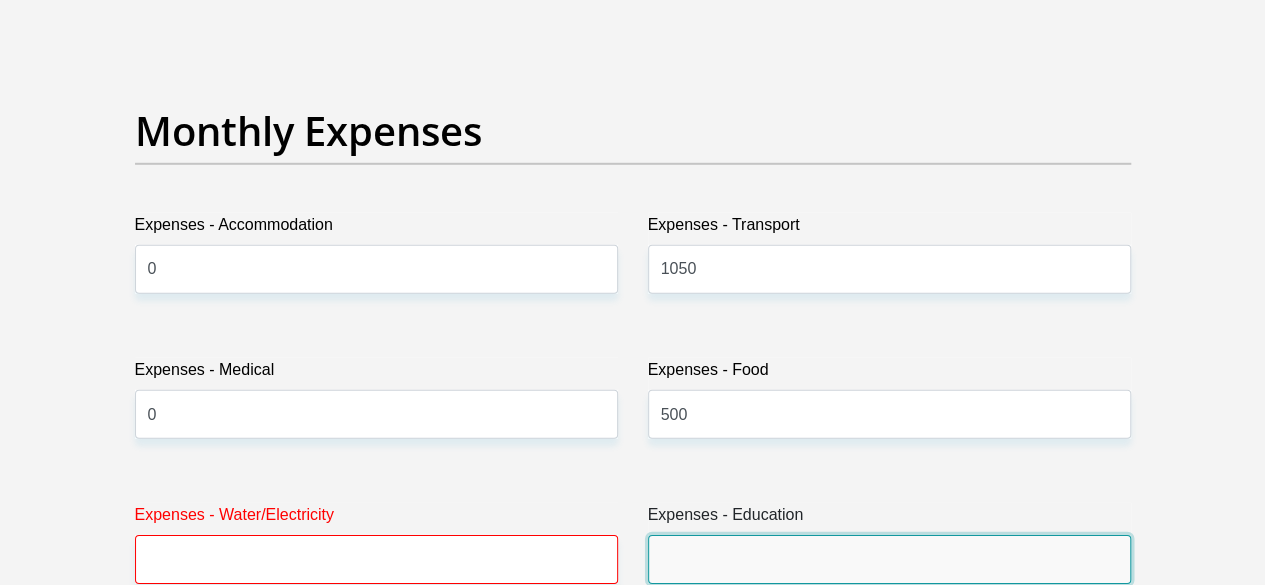 click on "Expenses - Education" at bounding box center [889, 559] 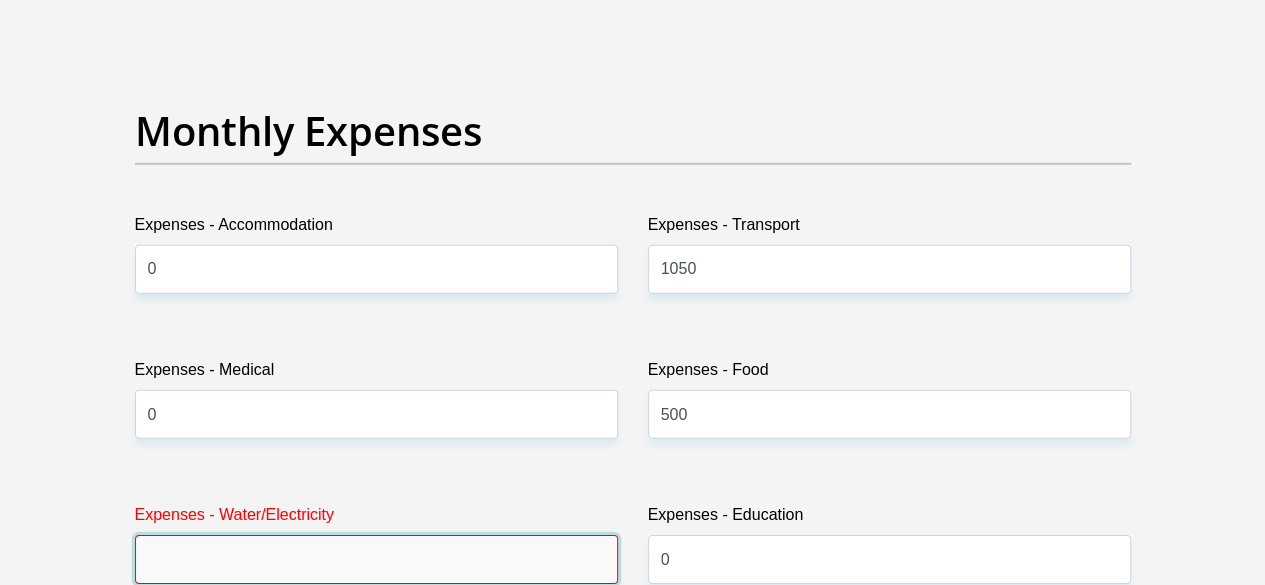 click on "Expenses - Water/Electricity" at bounding box center [376, 559] 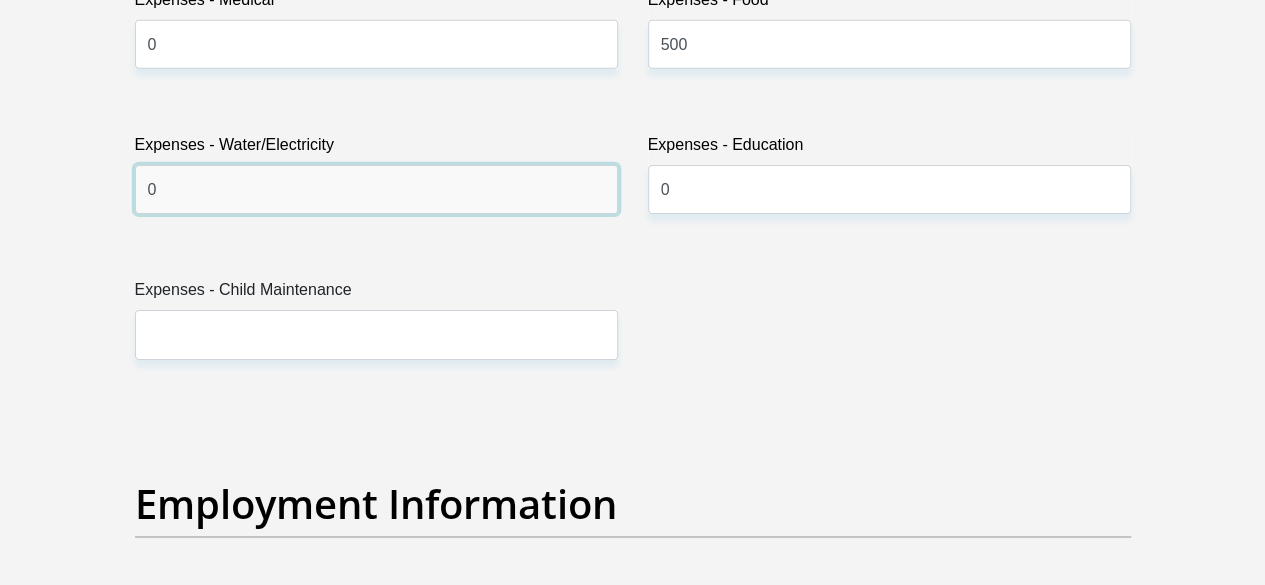 scroll, scrollTop: 3245, scrollLeft: 0, axis: vertical 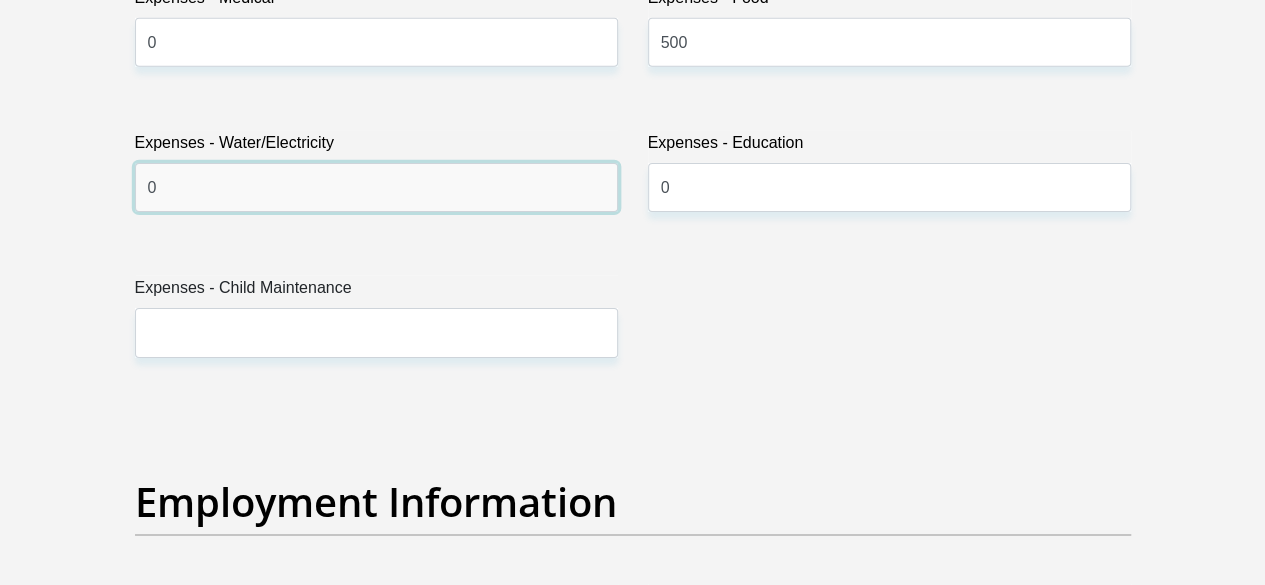 type on "0" 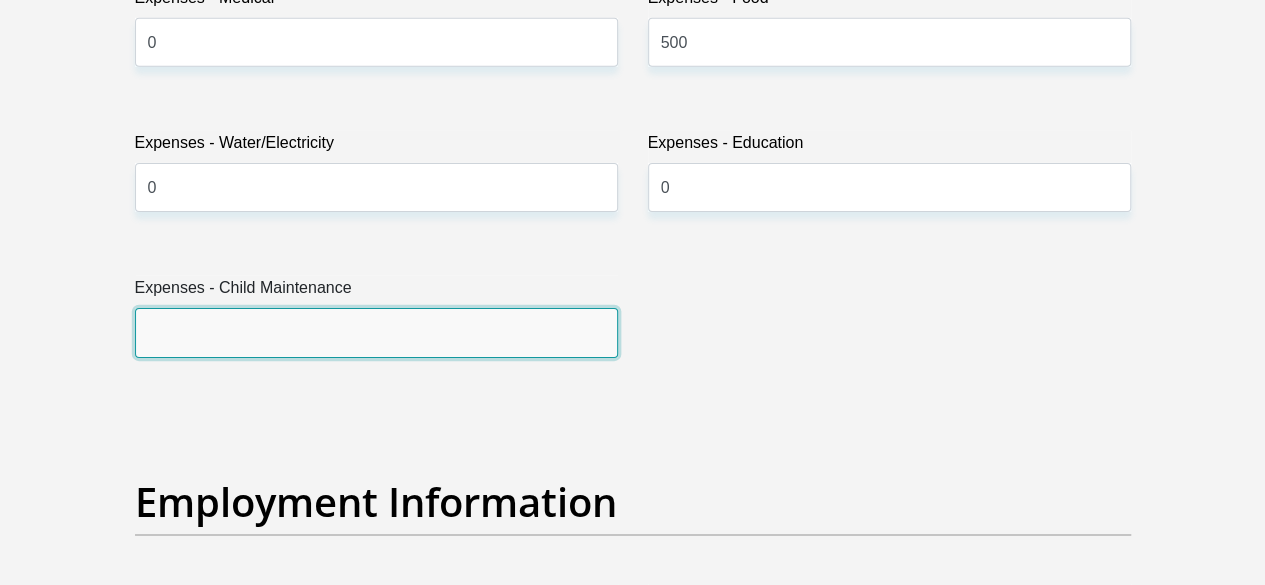 click on "Expenses - Child Maintenance" at bounding box center [376, 332] 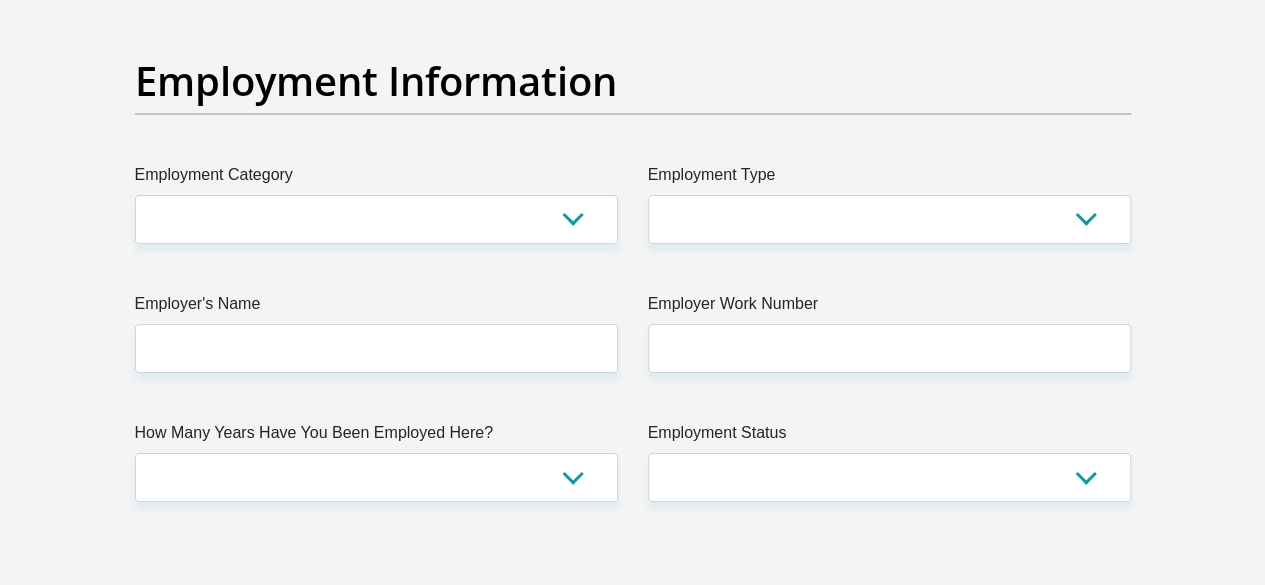 scroll, scrollTop: 3668, scrollLeft: 0, axis: vertical 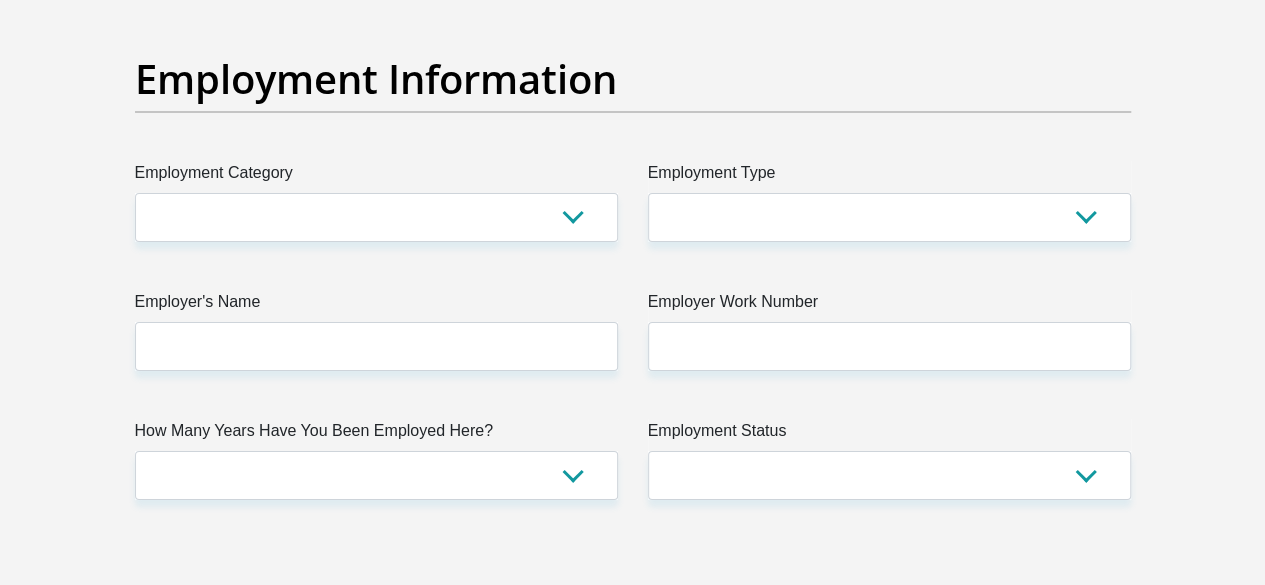 type on "0" 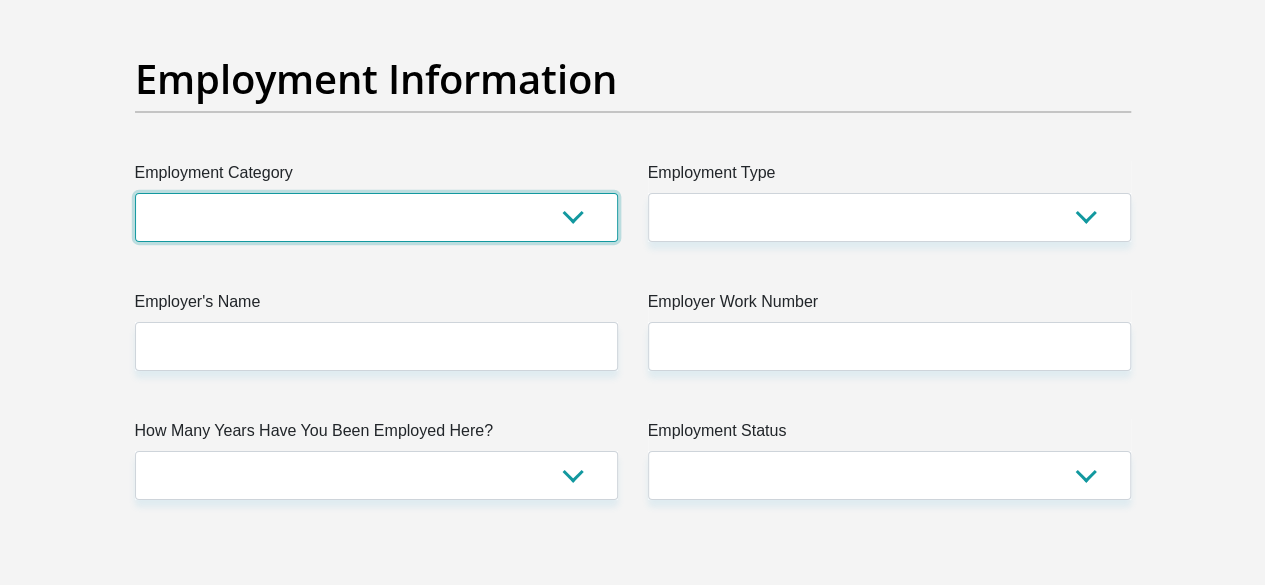 click on "AGRICULTURE
ALCOHOL & TOBACCO
CONSTRUCTION MATERIALS
METALLURGY
EQUIPMENT FOR RENEWABLE ENERGY
SPECIALIZED CONTRACTORS
CAR
GAMING (INCL. INTERNET
OTHER WHOLESALE
UNLICENSED PHARMACEUTICALS
CURRENCY EXCHANGE HOUSES
OTHER FINANCIAL INSTITUTIONS & INSURANCE
REAL ESTATE AGENTS
OIL & GAS
OTHER MATERIALS (E.G. IRON ORE)
PRECIOUS STONES & PRECIOUS METALS
POLITICAL ORGANIZATIONS
RELIGIOUS ORGANIZATIONS(NOT SECTS)
ACTI. HAVING BUSINESS DEAL WITH PUBLIC ADMINISTRATION
LAUNDROMATS" at bounding box center (376, 217) 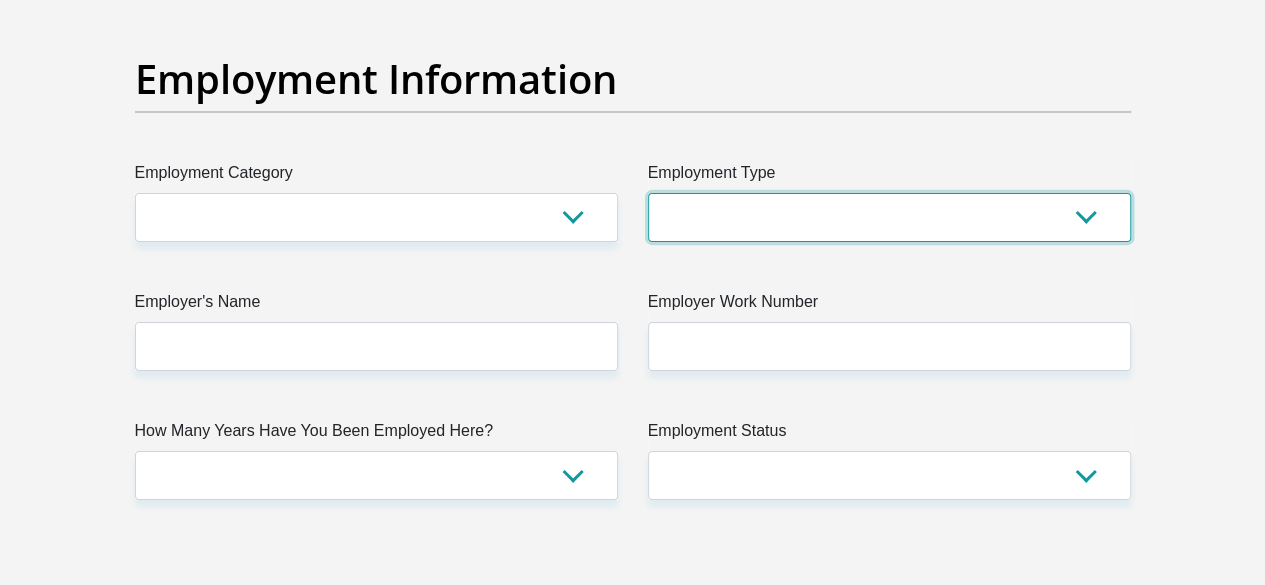 click on "College/Lecturer
Craft Seller
Creative
Driver
Executive
Farmer
Forces - Non Commissioned
Forces - Officer
Hawker
Housewife
Labourer
Licenced Professional
Manager
Miner
Non Licenced Professional
Office Staff/Clerk
Outside Worker
Pensioner
Permanent Teacher
Production/Manufacturing
Sales
Self-Employed
Semi-Professional Worker
Service Industry  Social Worker  Student" at bounding box center [889, 217] 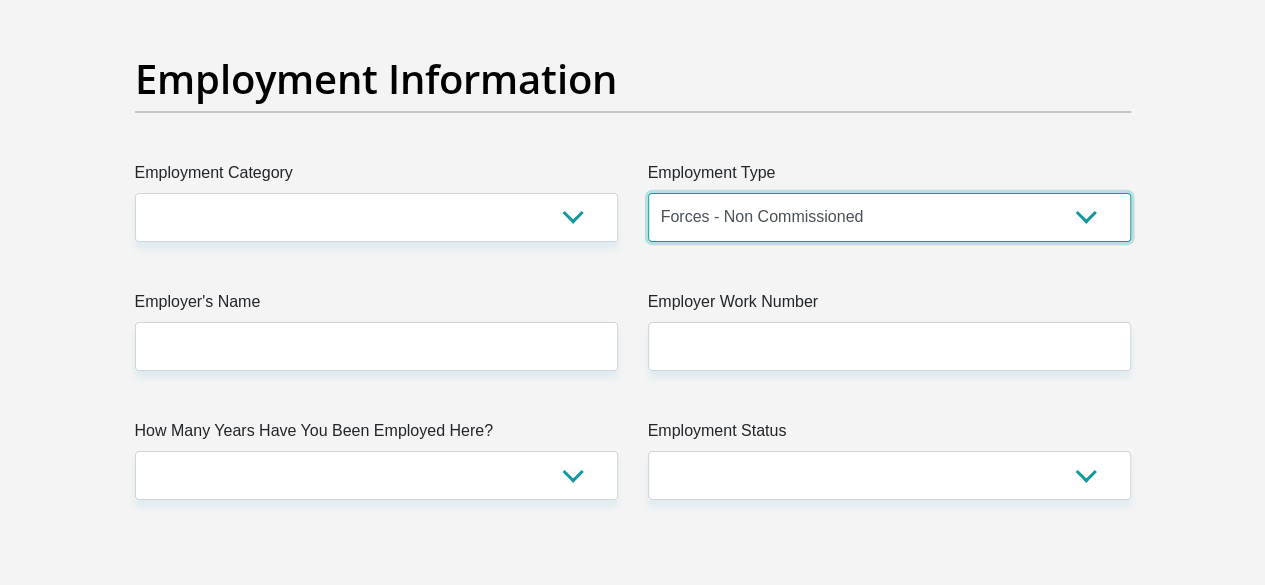 click on "College/Lecturer
Craft Seller
Creative
Driver
Executive
Farmer
Forces - Non Commissioned
Forces - Officer
Hawker
Housewife
Labourer
Licenced Professional
Manager
Miner
Non Licenced Professional
Office Staff/Clerk
Outside Worker
Pensioner
Permanent Teacher
Production/Manufacturing
Sales
Self-Employed
Semi-Professional Worker
Service Industry  Social Worker  Student" at bounding box center [889, 217] 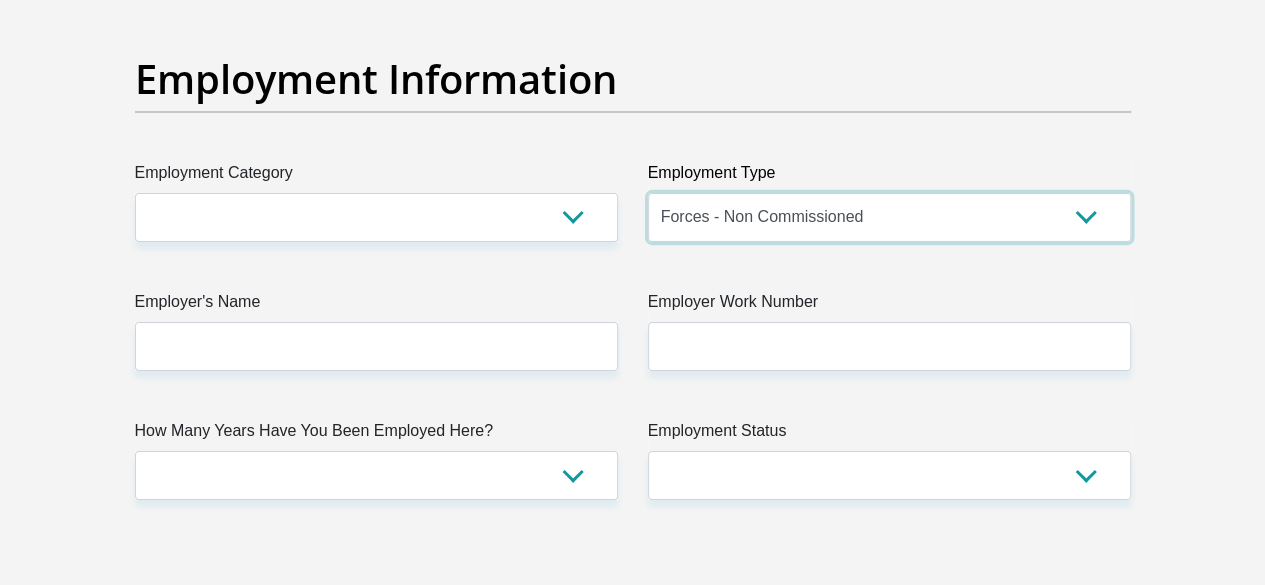 click on "College/Lecturer
Craft Seller
Creative
Driver
Executive
Farmer
Forces - Non Commissioned
Forces - Officer
Hawker
Housewife
Labourer
Licenced Professional
Manager
Miner
Non Licenced Professional
Office Staff/Clerk
Outside Worker
Pensioner
Permanent Teacher
Production/Manufacturing
Sales
Self-Employed
Semi-Professional Worker
Service Industry  Social Worker  Student" at bounding box center (889, 217) 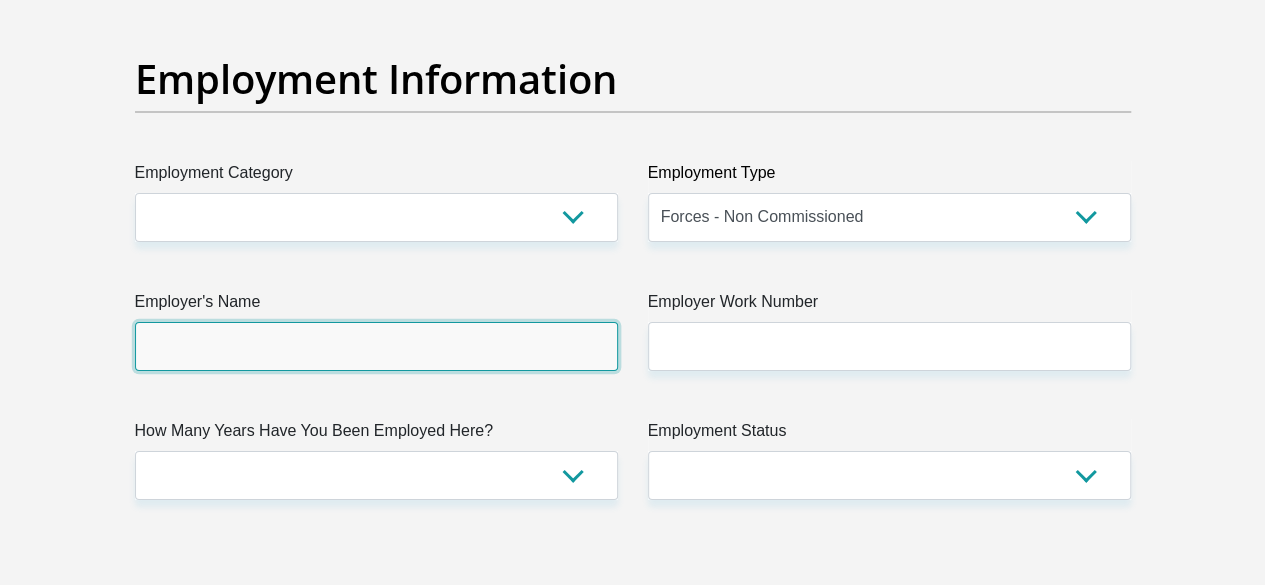click on "Employer's Name" at bounding box center [376, 346] 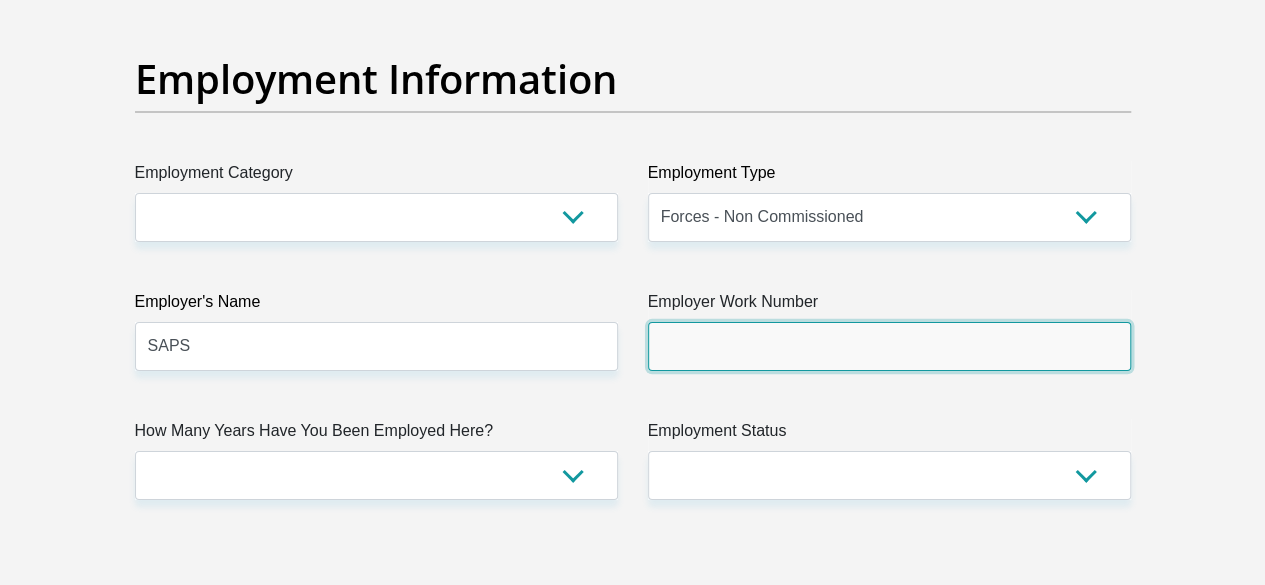 click on "Employer Work Number" at bounding box center [889, 346] 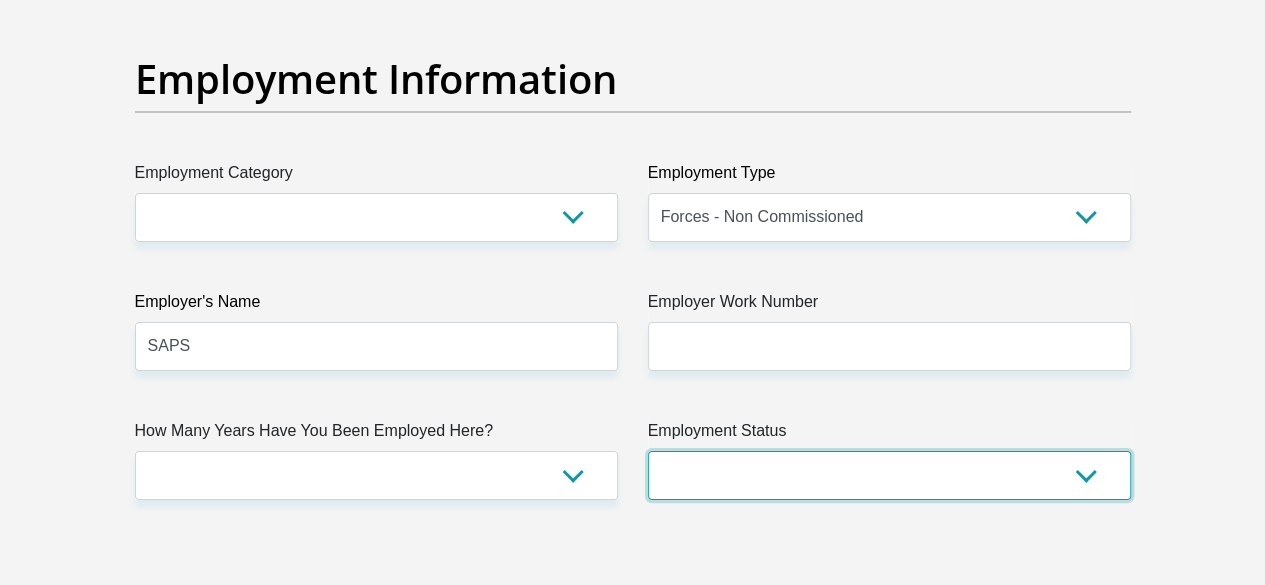 click on "Permanent/Full-time
Part-time/Casual
Contract Worker
Self-Employed
Housewife
Retired
Student
Medically Boarded
Disability
Unemployed" at bounding box center [889, 475] 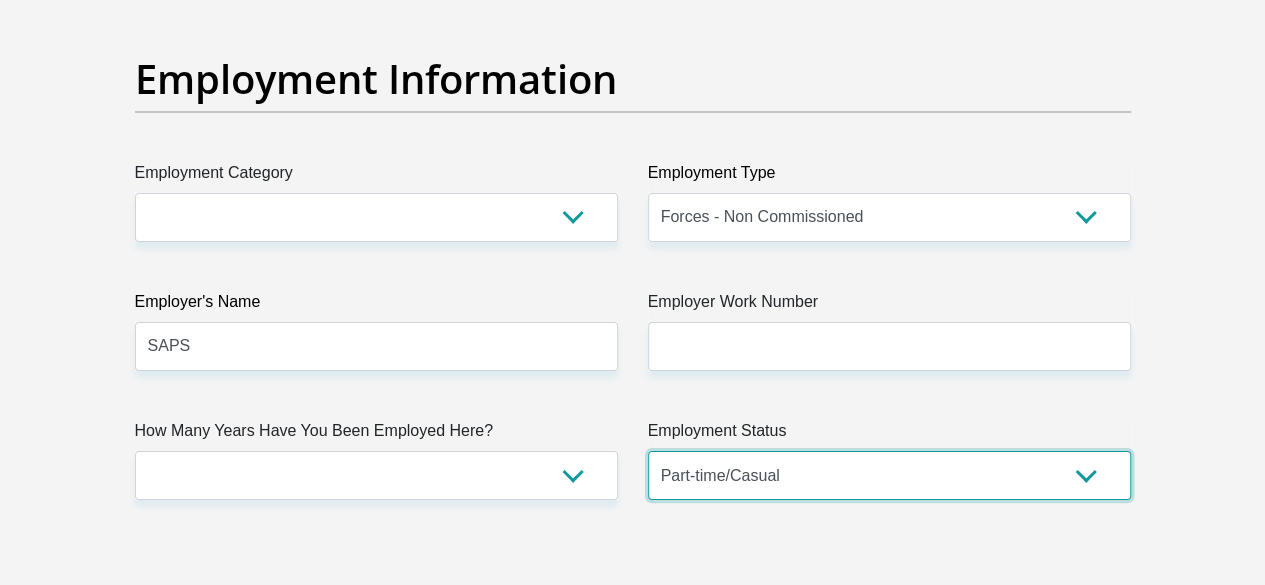click on "Permanent/Full-time
Part-time/Casual
Contract Worker
Self-Employed
Housewife
Retired
Student
Medically Boarded
Disability
Unemployed" at bounding box center [889, 475] 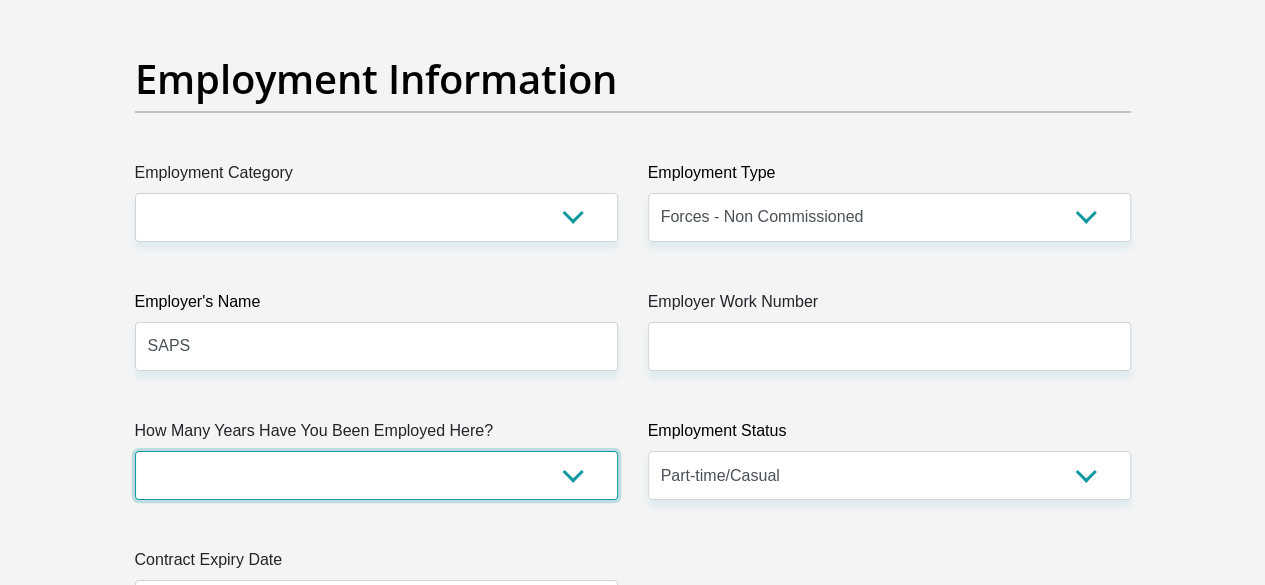 click on "less than 1 year
1-3 years
3-5 years
5+ years" at bounding box center (376, 475) 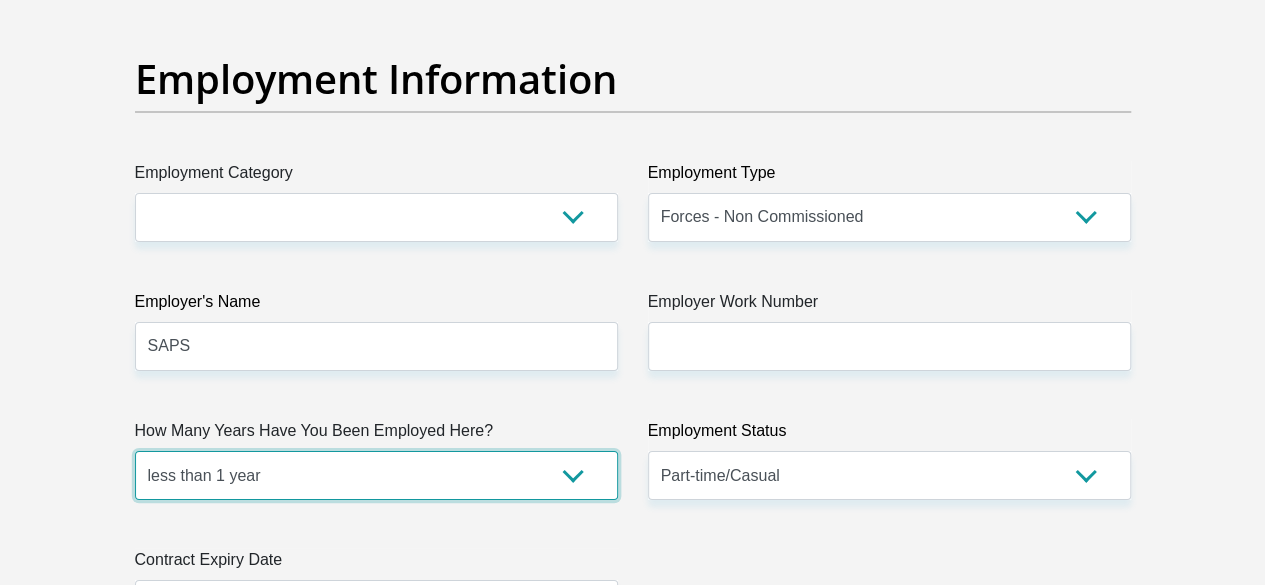 click on "less than 1 year
1-3 years
3-5 years
5+ years" at bounding box center [376, 475] 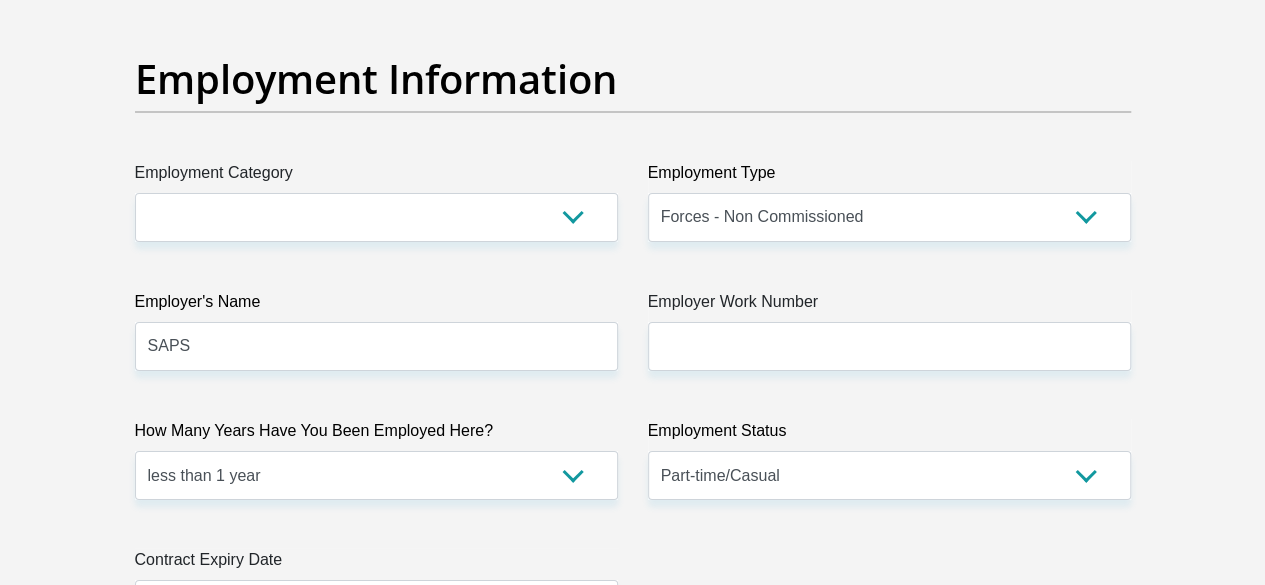 click on "Title
Mr
Ms
Mrs
Dr
Other
First Name
Nontsikelelo
Surname
Tshefu
ID Number
9809170042084
Please input valid ID number
Race
Black
Coloured
Indian
White
Other
Contact Number
0606961934
Please input valid contact number
Nationality
South Africa
Afghanistan
Aland Islands  Albania  Chad" at bounding box center [633, 38] 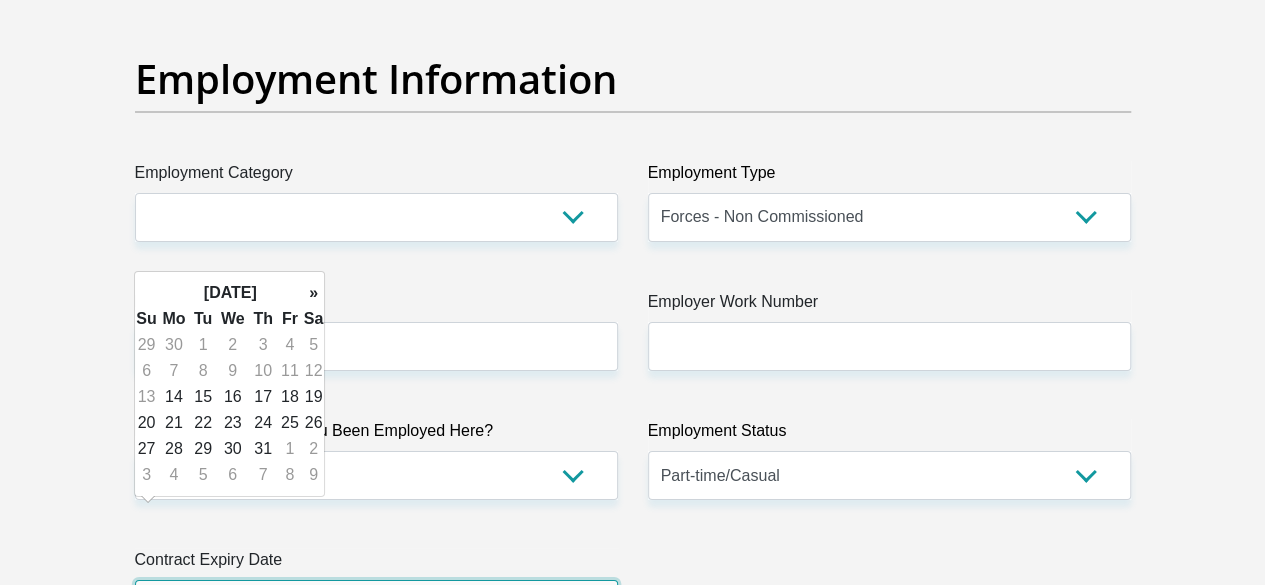 click at bounding box center [376, 604] 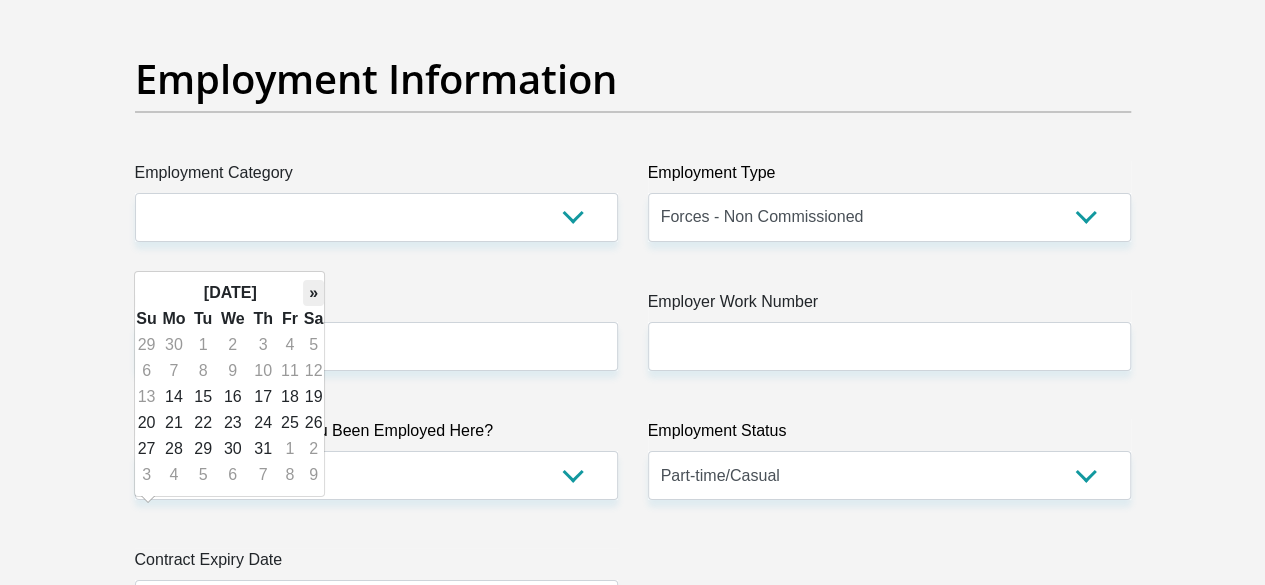 click on "»" at bounding box center (314, 293) 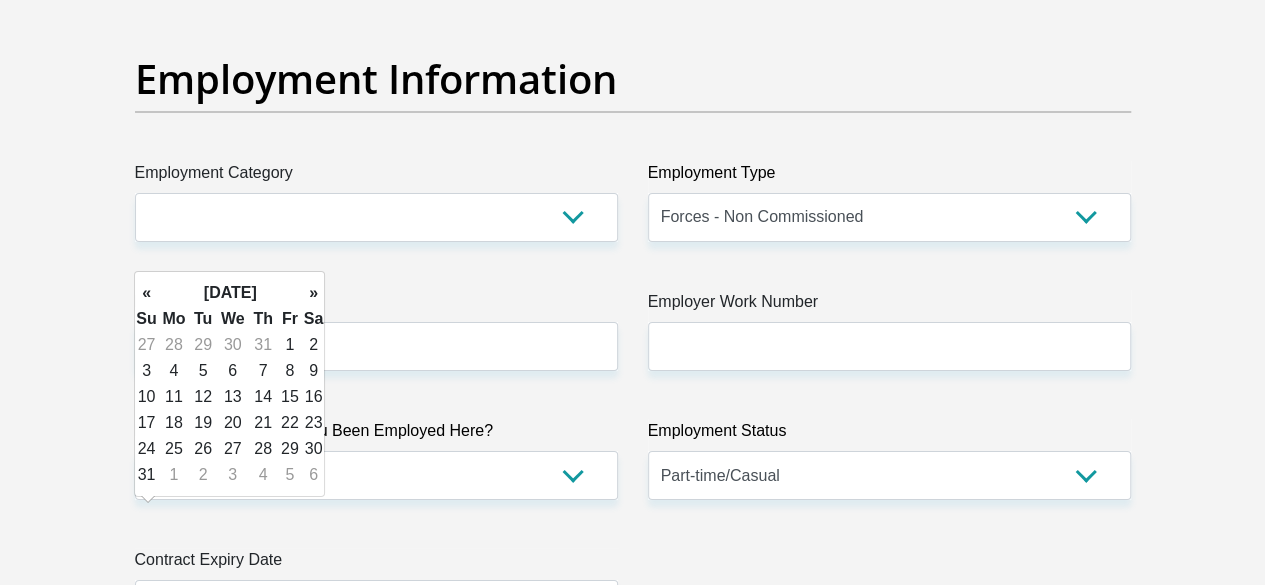 click on "»" at bounding box center [314, 293] 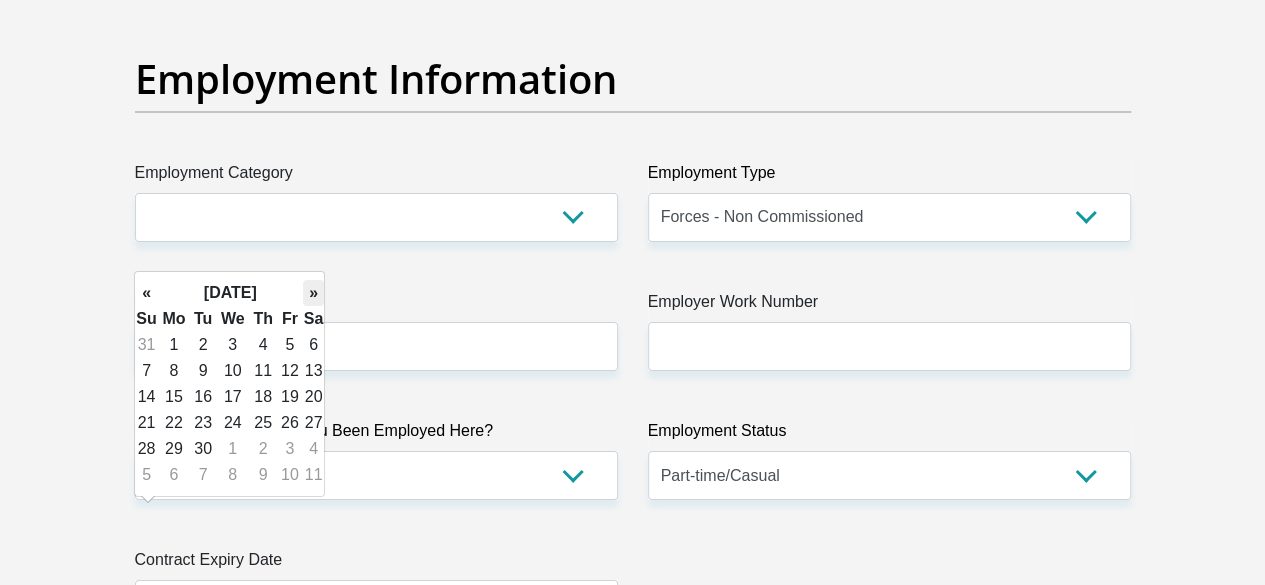 click on "»" at bounding box center [314, 293] 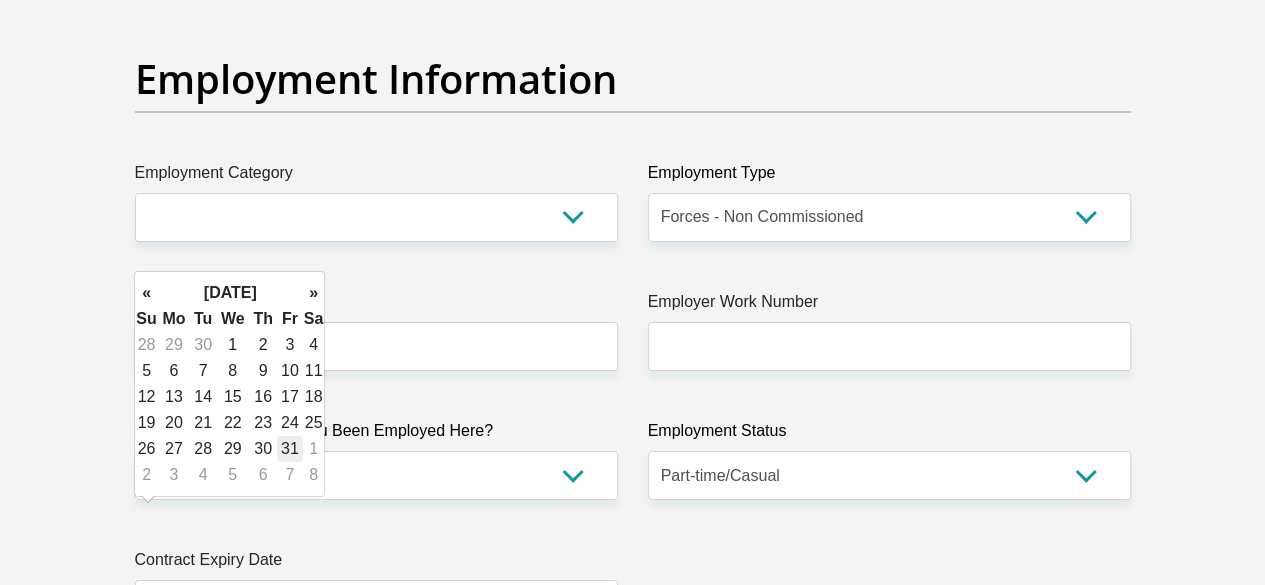 click on "31" at bounding box center (290, 449) 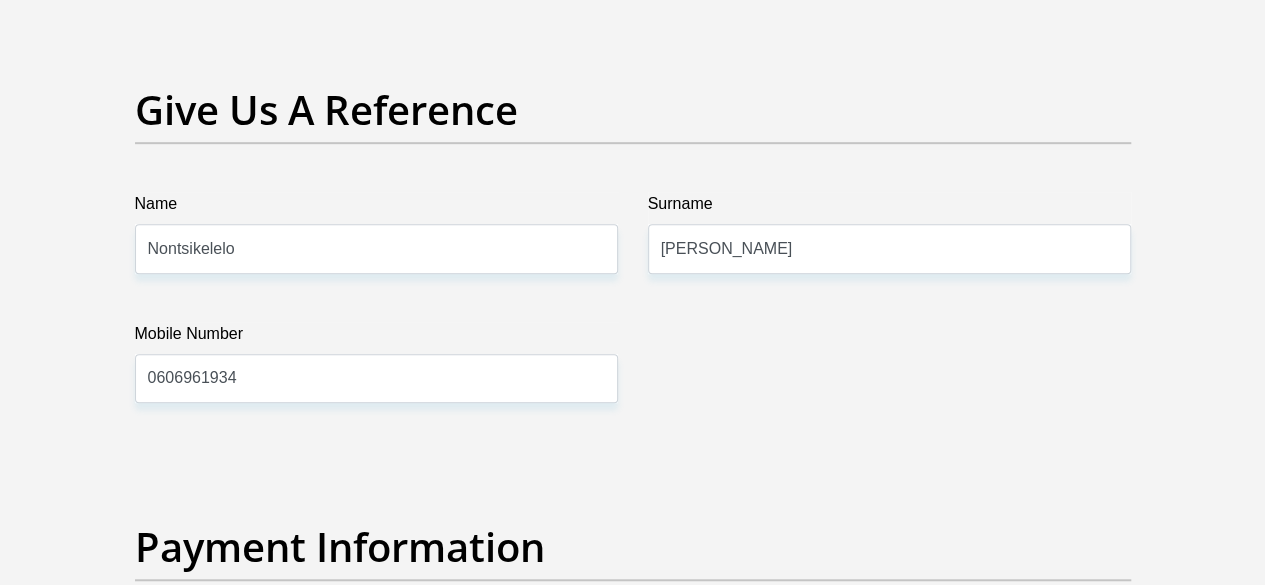 scroll, scrollTop: 4332, scrollLeft: 0, axis: vertical 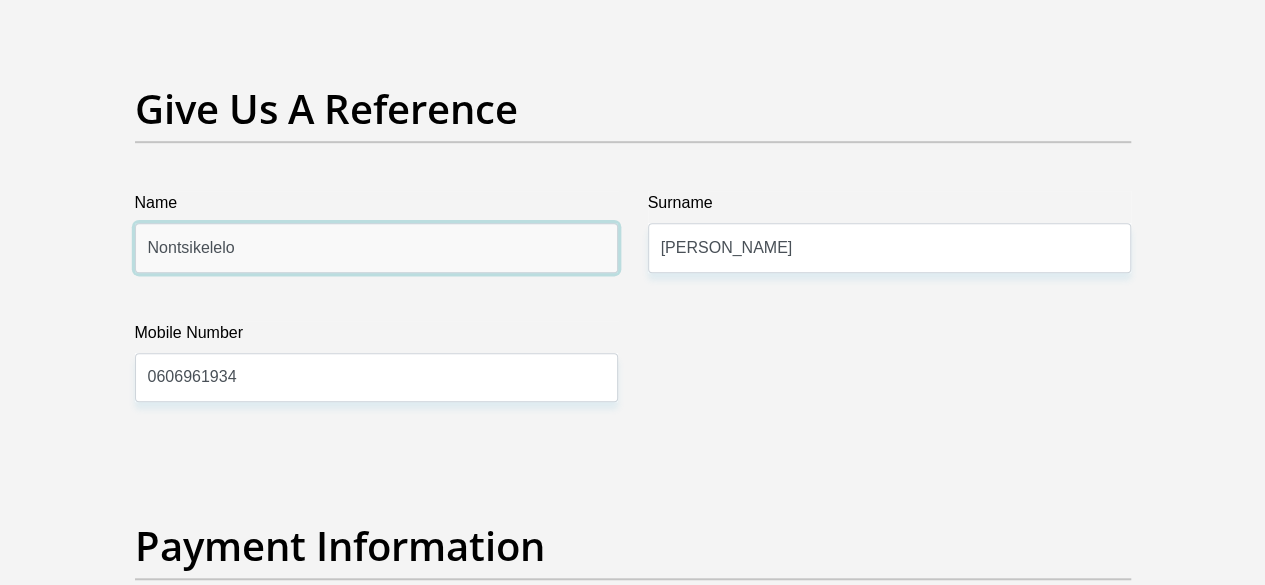 click on "Nontsikelelo" at bounding box center (376, 247) 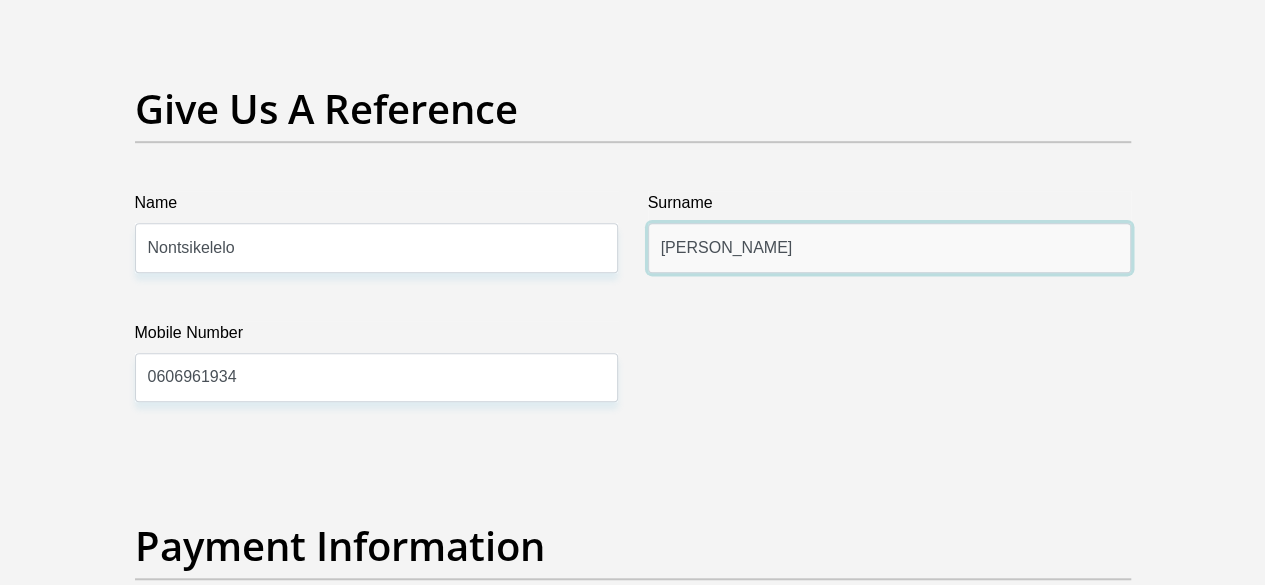 click on "Tshefu" at bounding box center [889, 247] 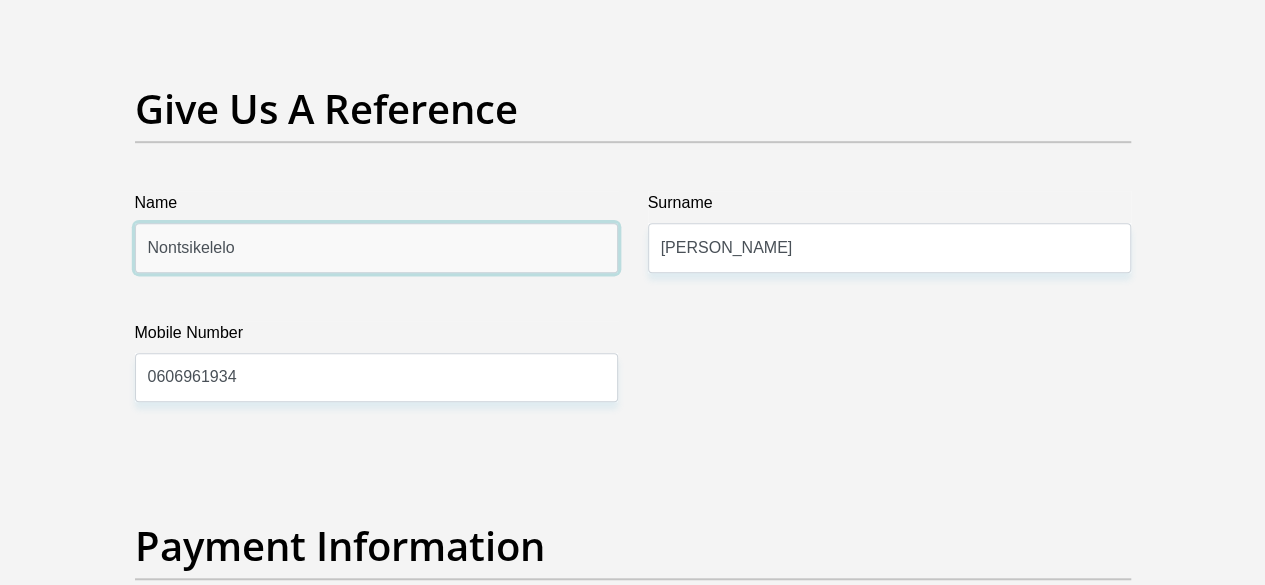 click on "Nontsikelelo" at bounding box center [376, 247] 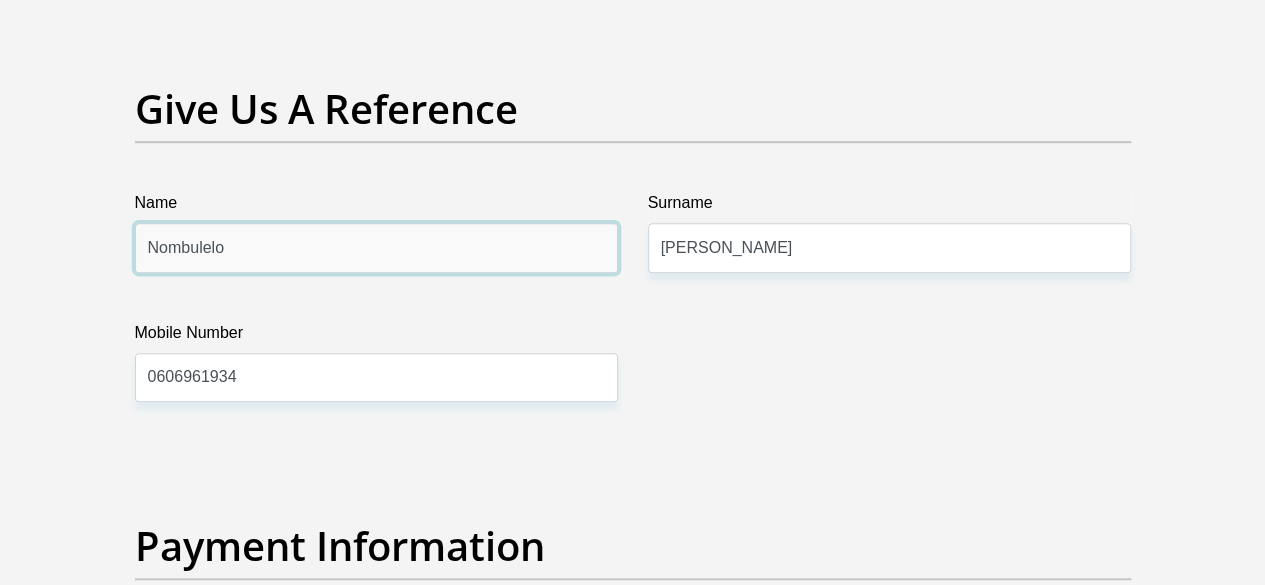 type on "Nombulelo" 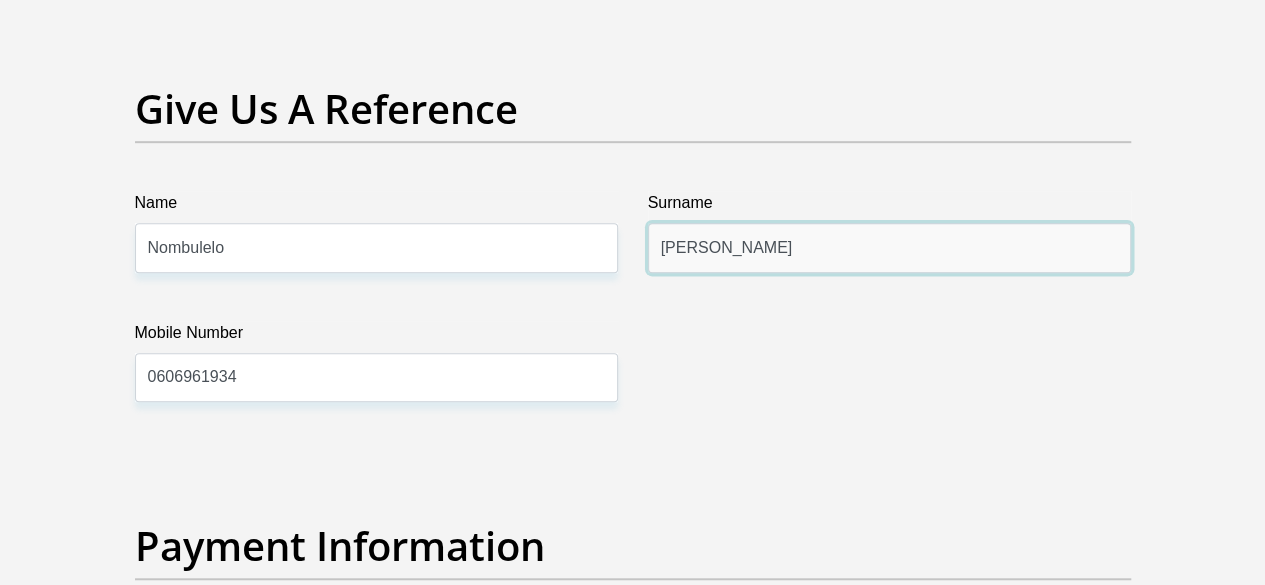 click on "Tshefu" at bounding box center [889, 247] 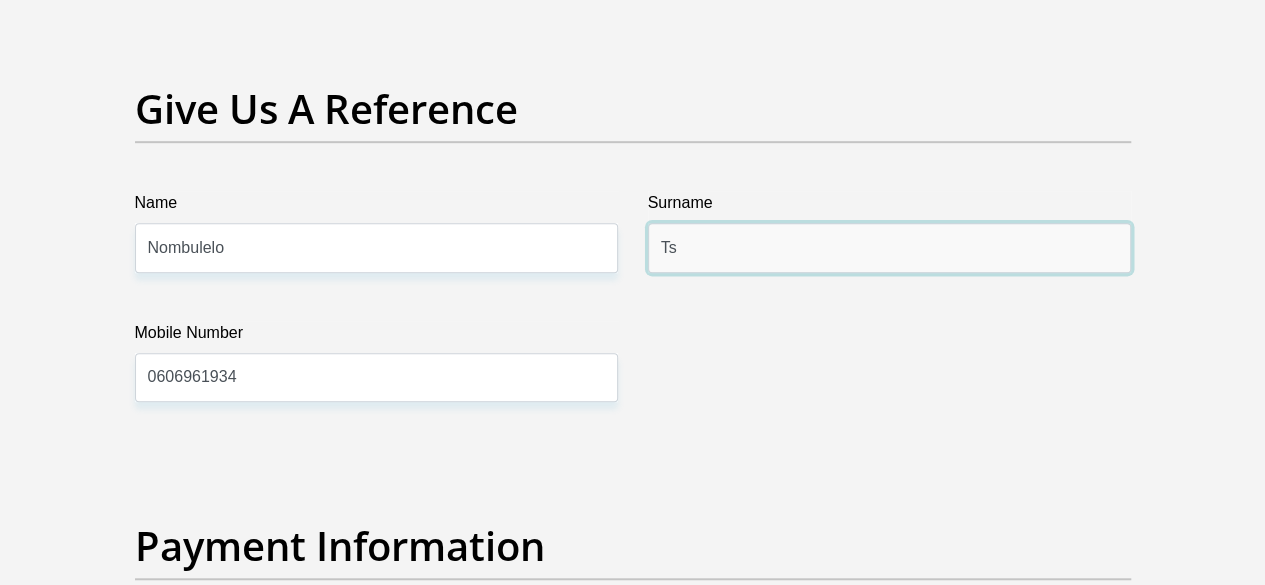 type on "T" 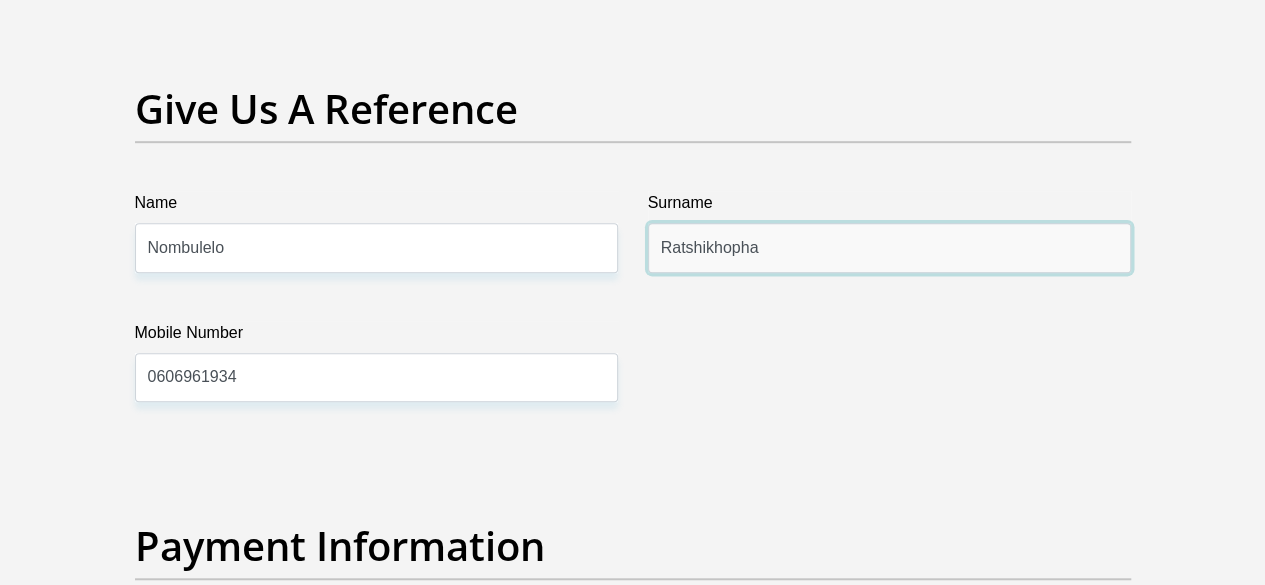 type on "Ratshikhopha" 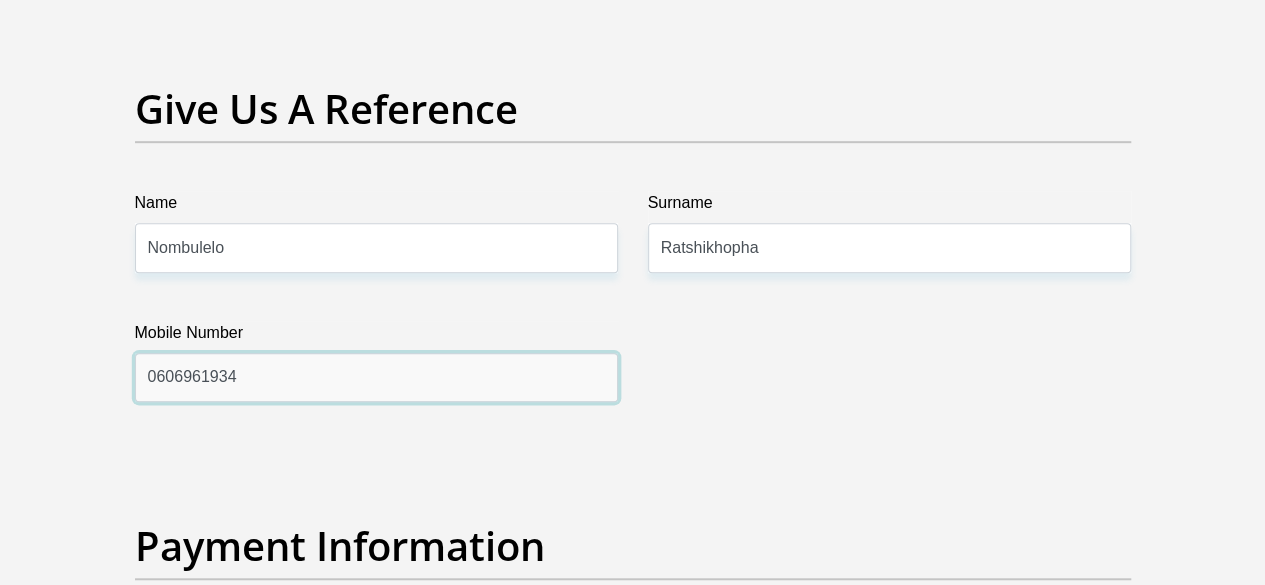 click on "0606961934" at bounding box center [376, 377] 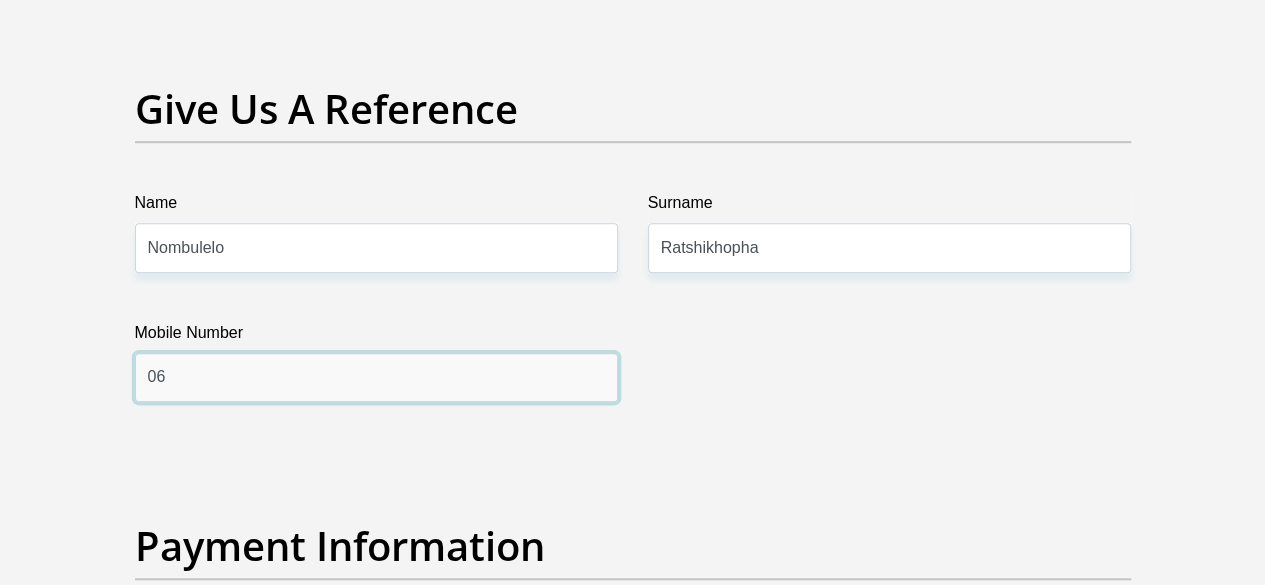 type on "0" 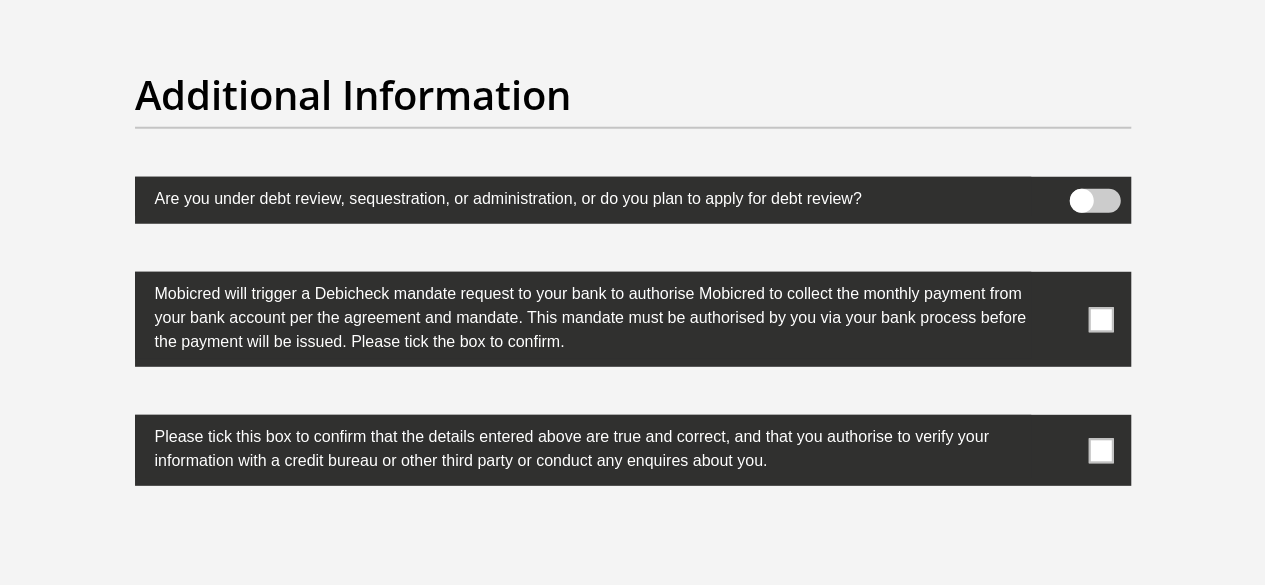 scroll, scrollTop: 6413, scrollLeft: 0, axis: vertical 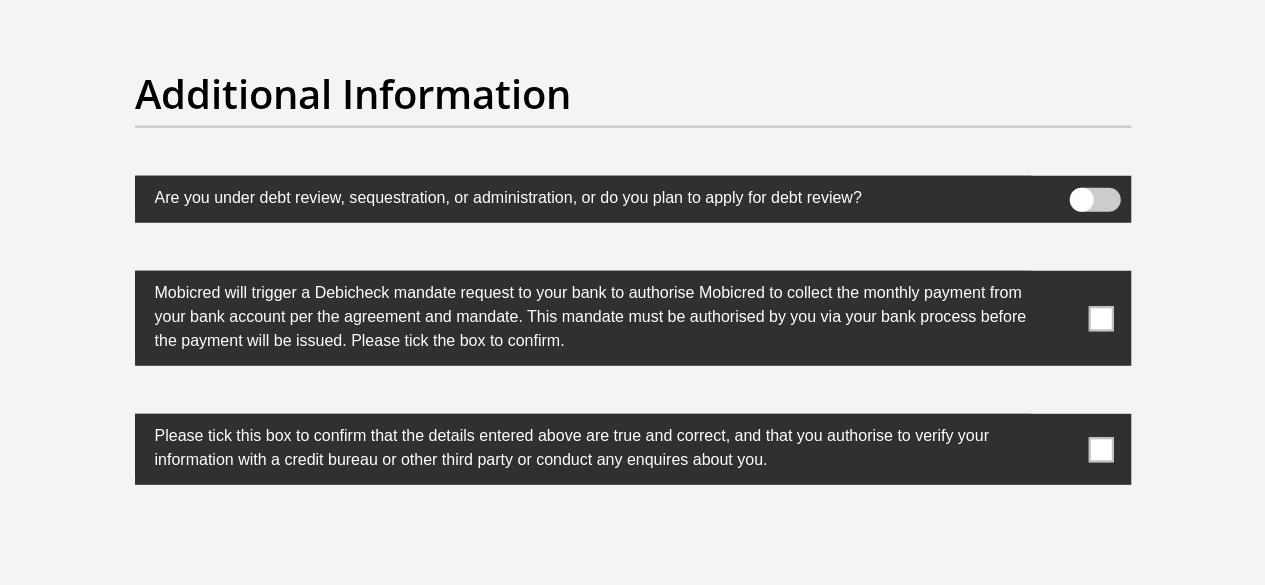 type on "067 378 5430" 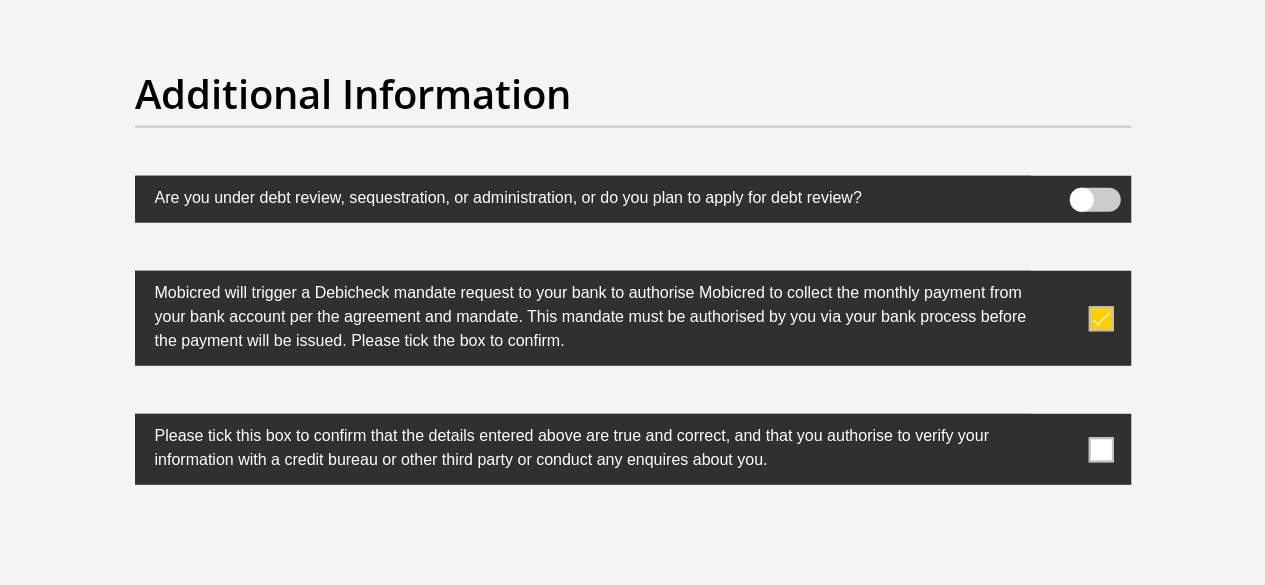 click at bounding box center [1100, 449] 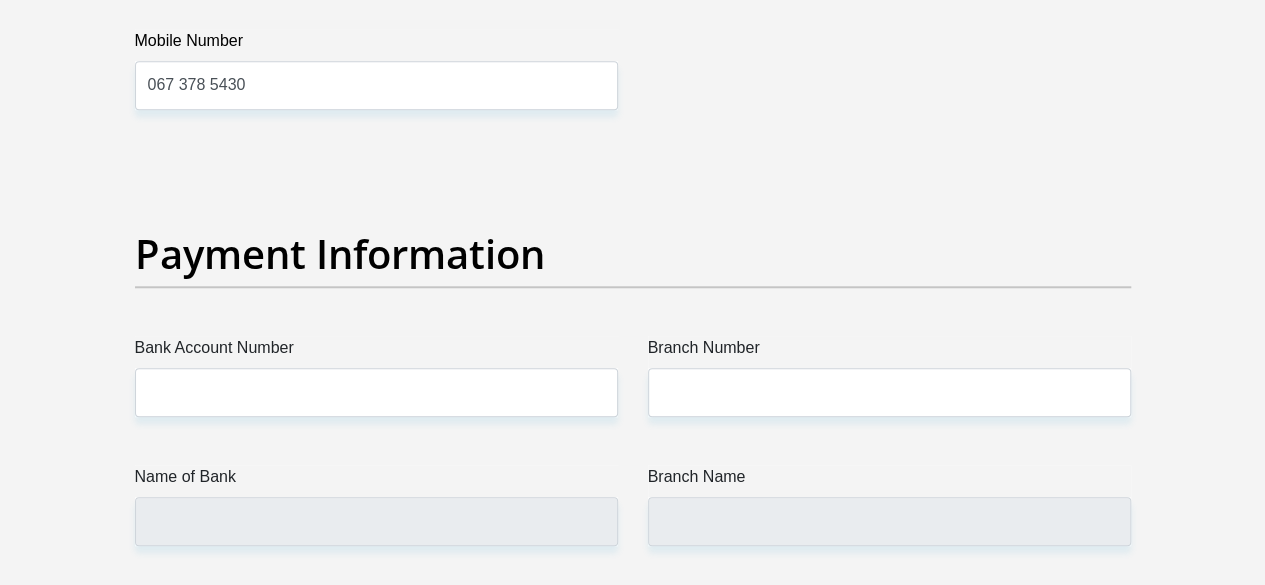 scroll, scrollTop: 4623, scrollLeft: 0, axis: vertical 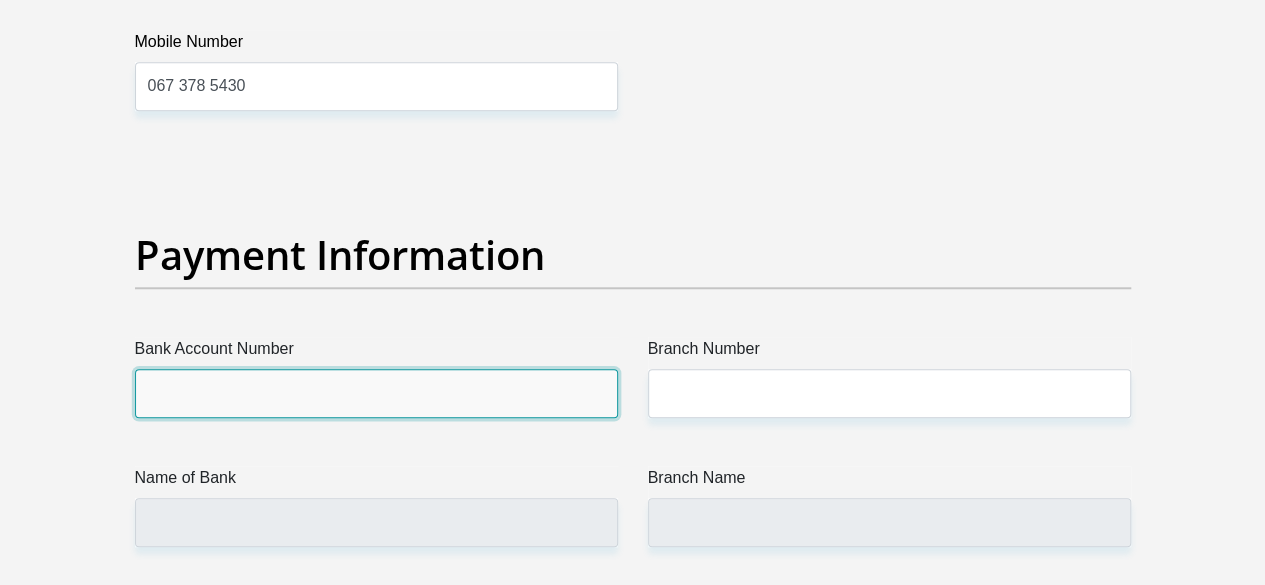 click on "Bank Account Number" at bounding box center (376, 393) 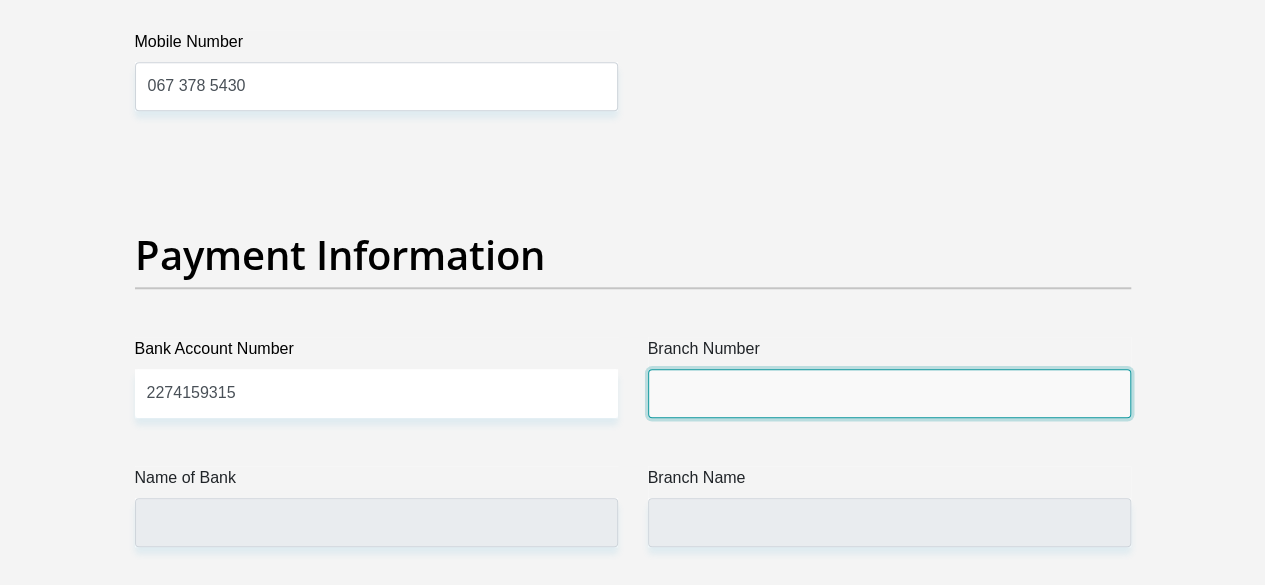 click on "Branch Number" at bounding box center [889, 393] 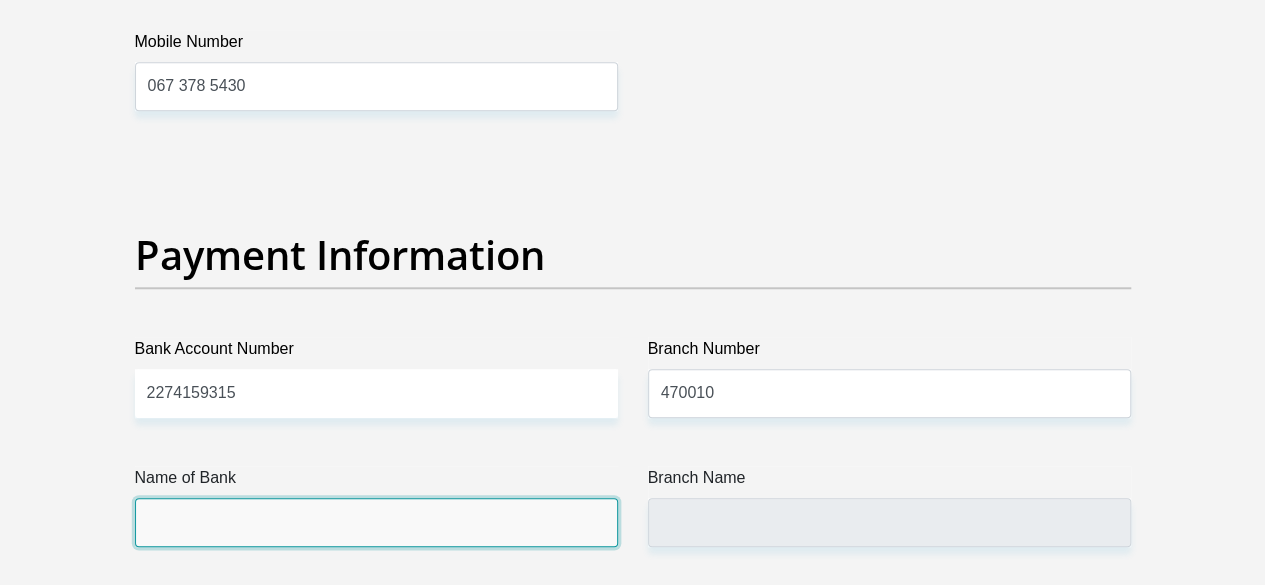 click on "Name of Bank" at bounding box center (376, 522) 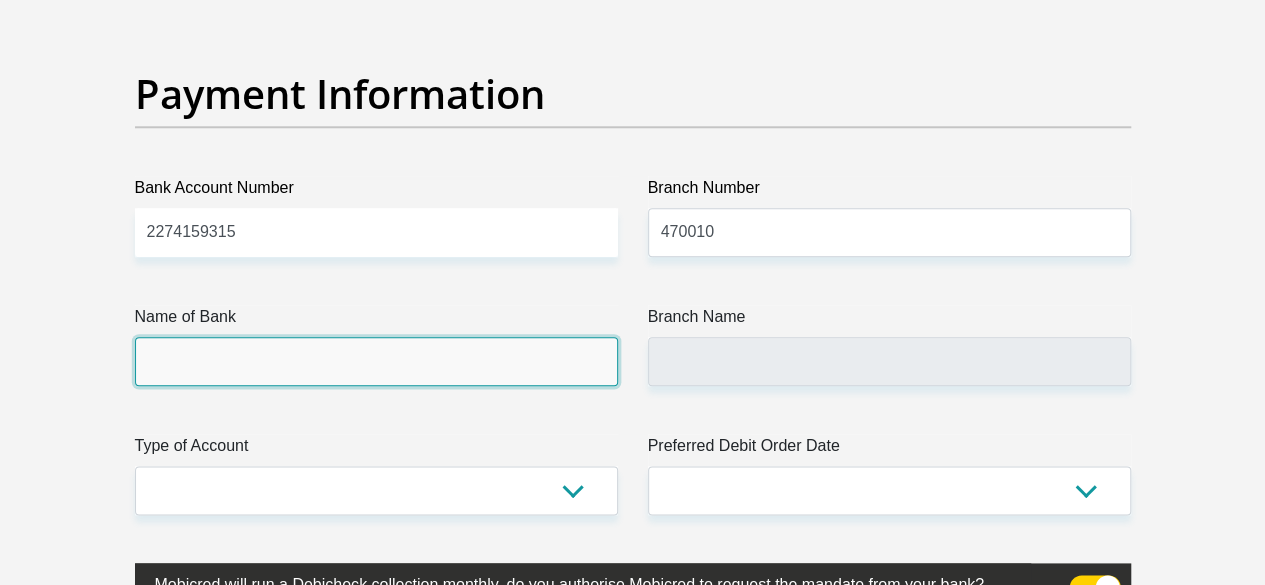 scroll, scrollTop: 4783, scrollLeft: 0, axis: vertical 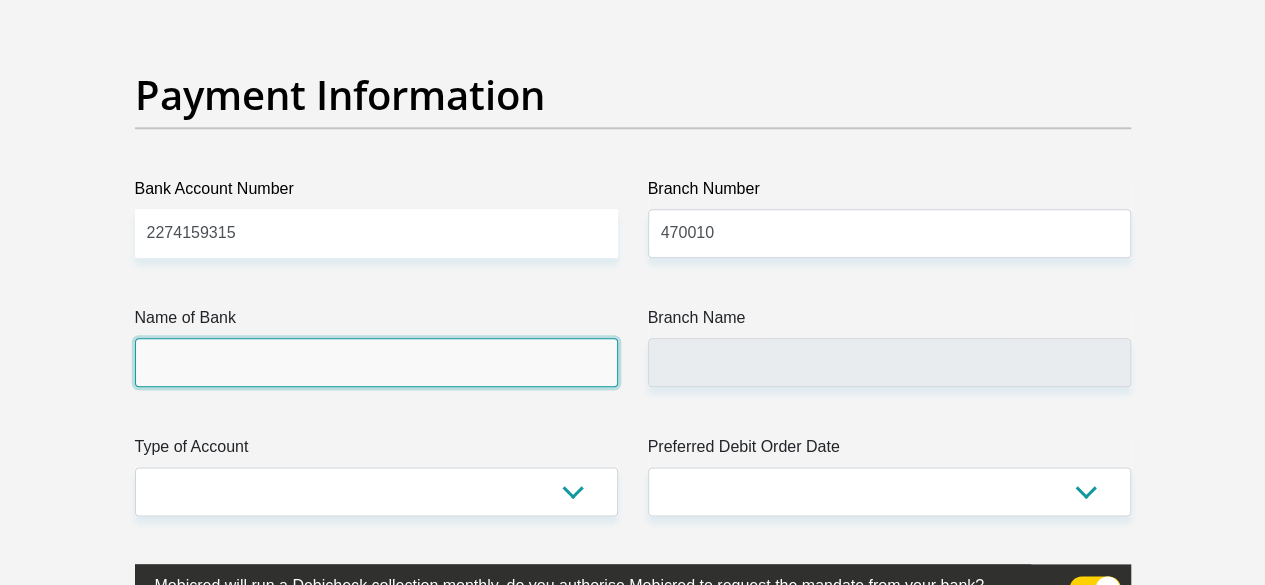 drag, startPoint x: 306, startPoint y: 258, endPoint x: 277, endPoint y: 305, distance: 55.226807 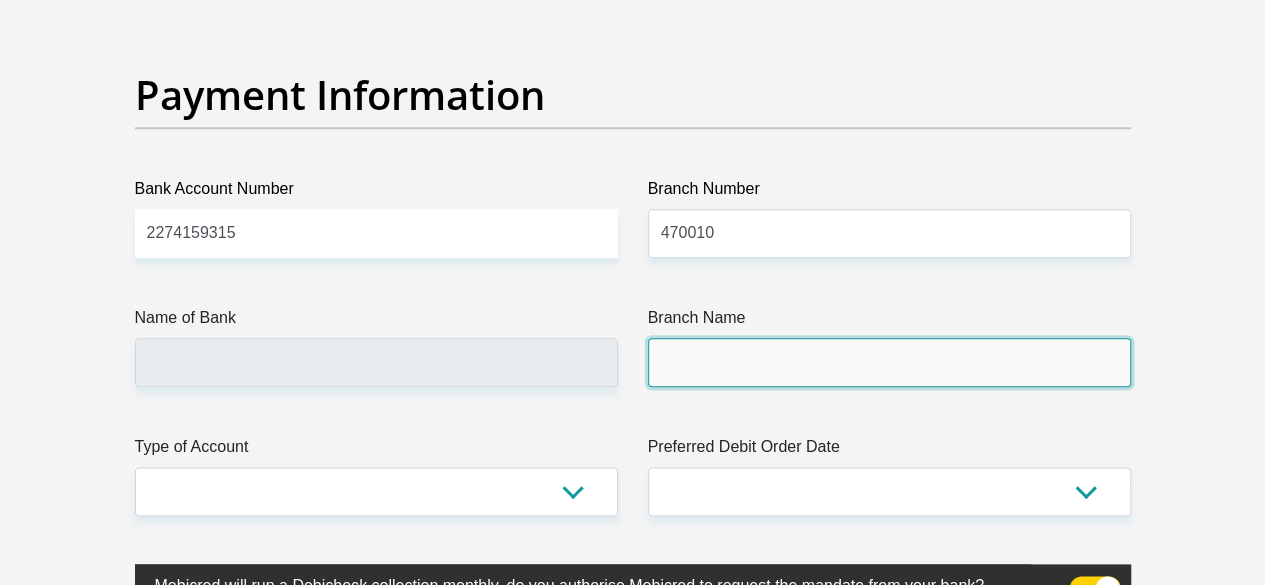 click on "Branch Name" at bounding box center (889, 362) 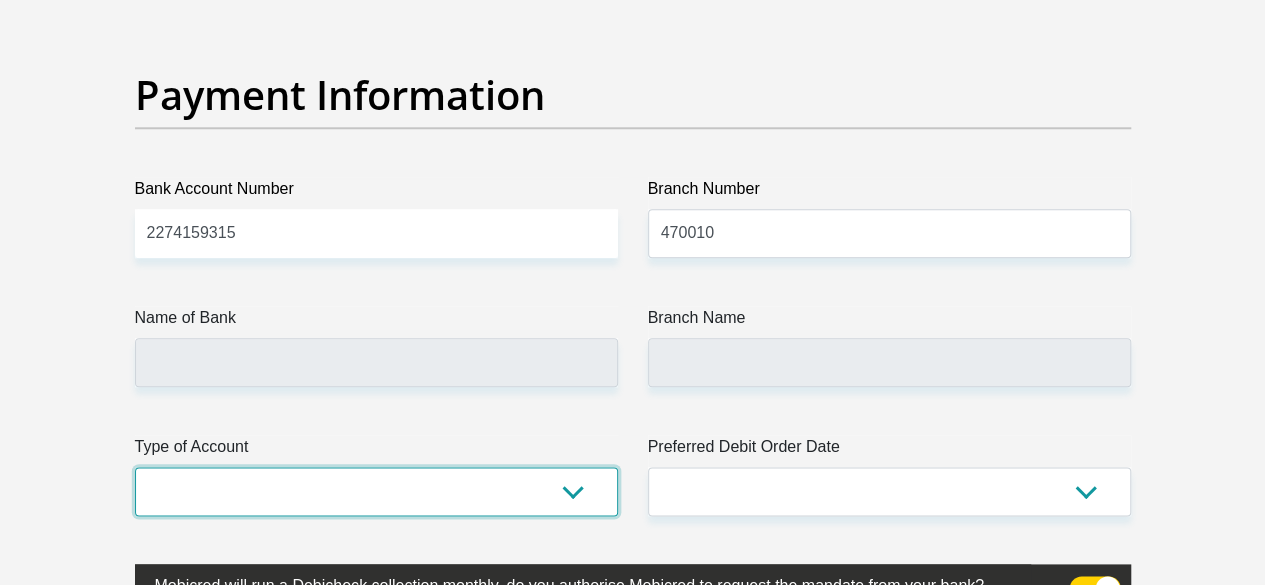 click on "Cheque
Savings" at bounding box center [376, 491] 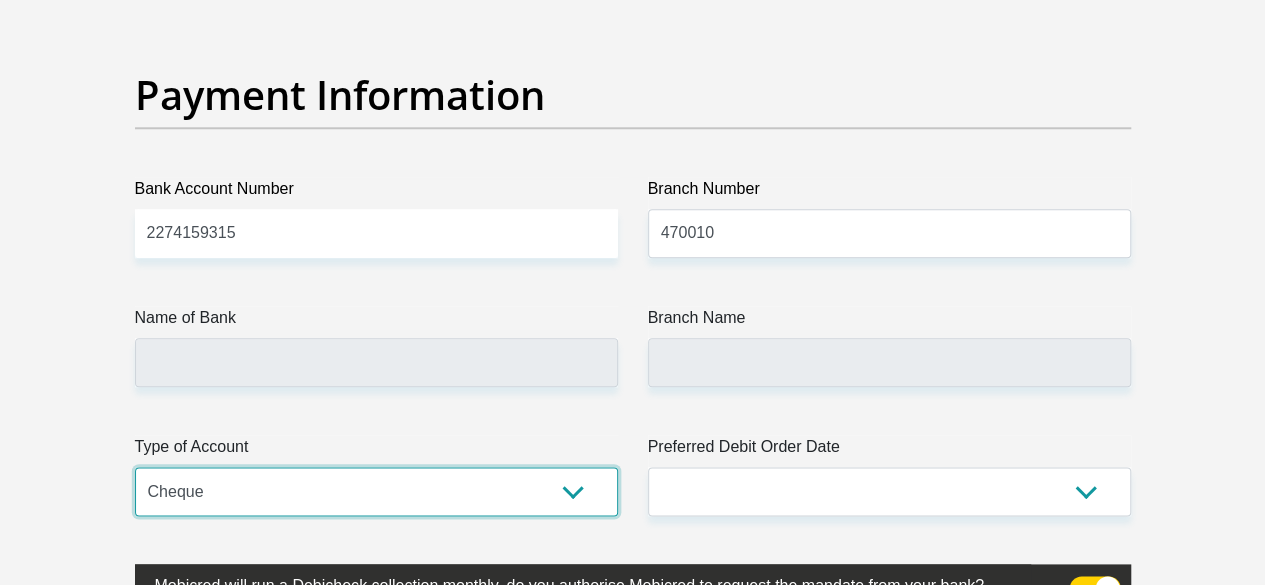 click on "Cheque
Savings" at bounding box center (376, 491) 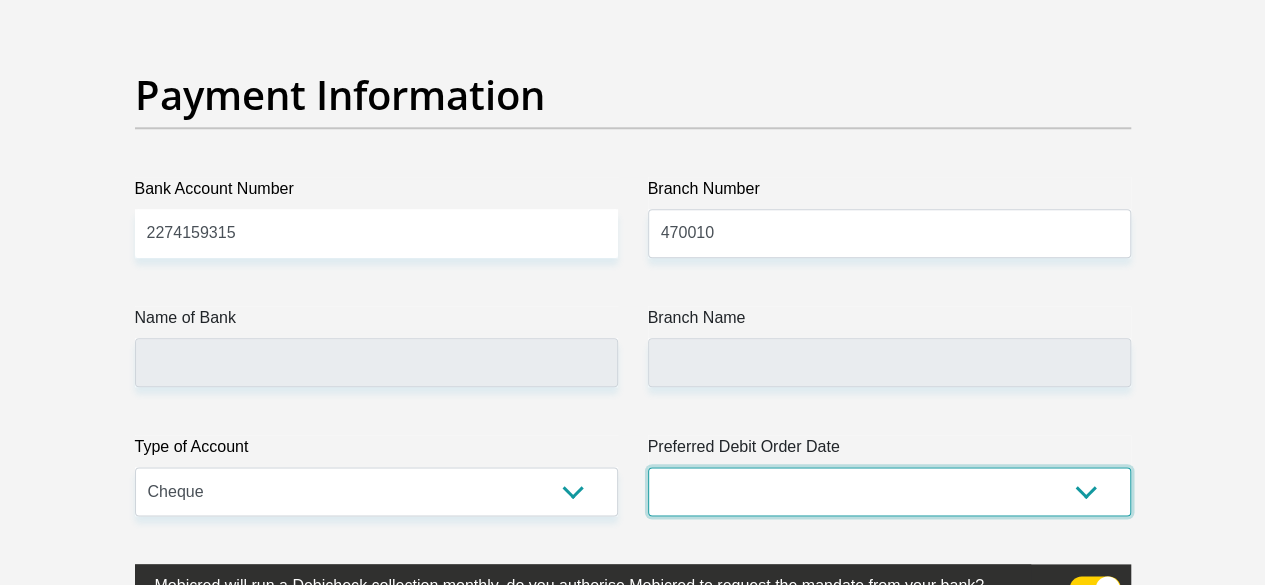 click on "1st
2nd
3rd
4th
5th
7th
18th
19th
20th
21st
22nd
23rd
24th
25th
26th
27th
28th
29th
30th" at bounding box center (889, 491) 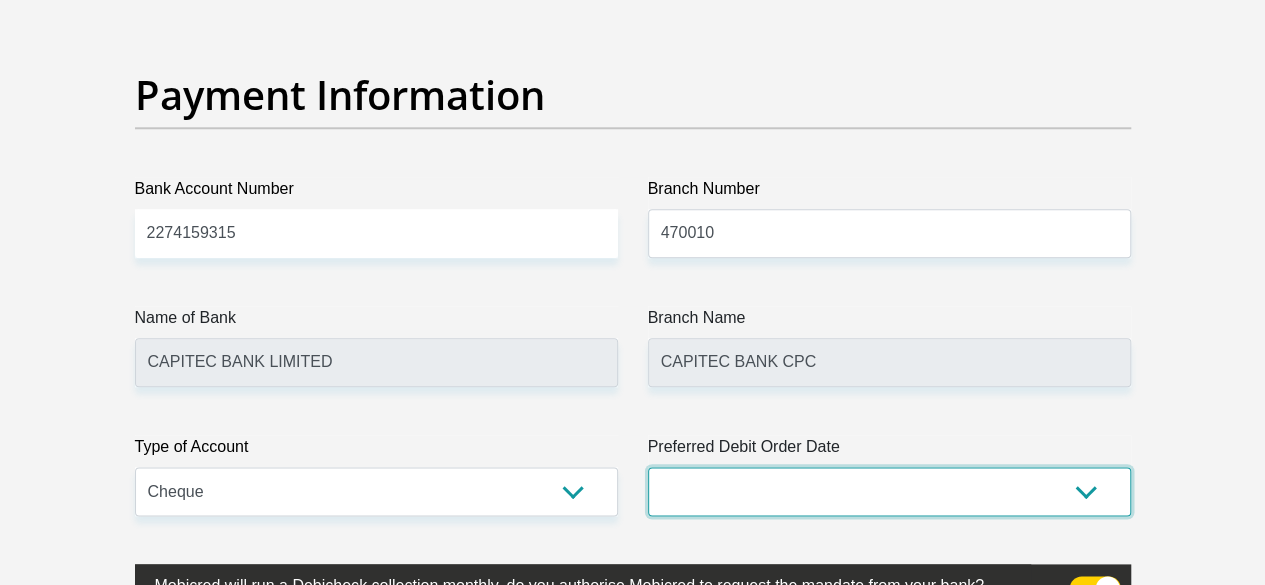 select on "1" 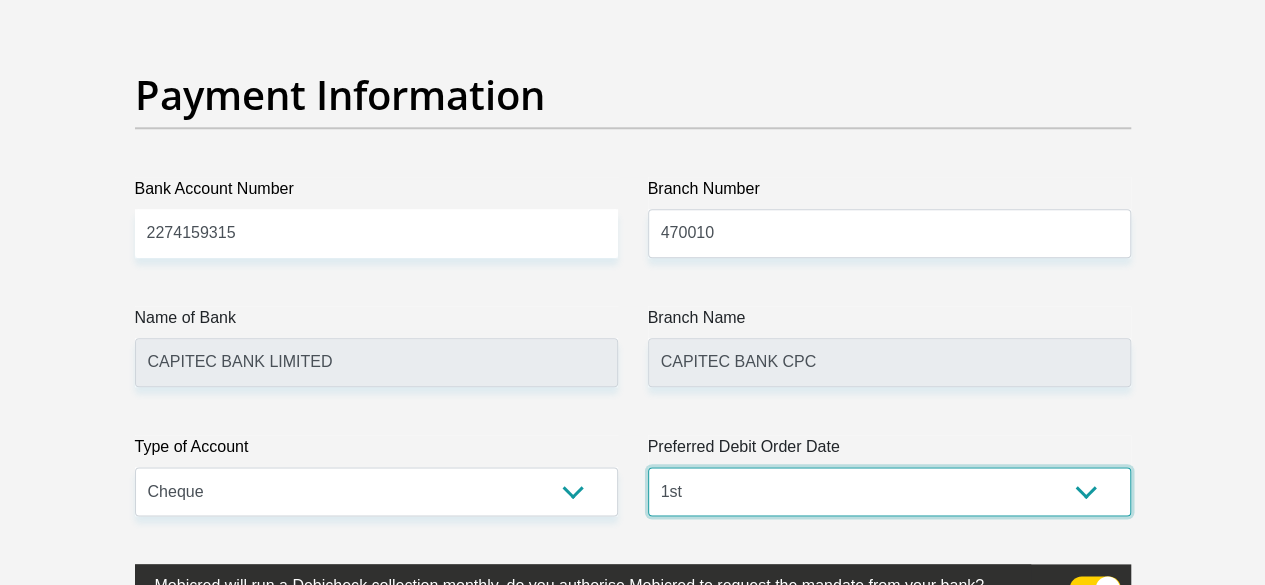 click on "1st
2nd
3rd
4th
5th
7th
18th
19th
20th
21st
22nd
23rd
24th
25th
26th
27th
28th
29th
30th" at bounding box center (889, 491) 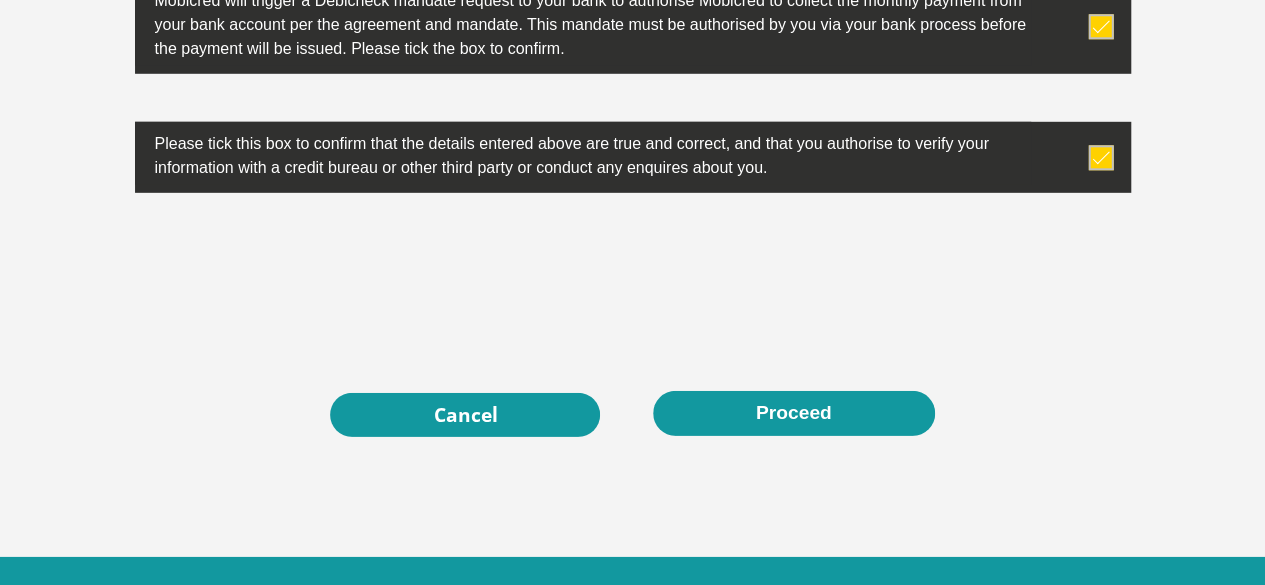scroll, scrollTop: 6712, scrollLeft: 0, axis: vertical 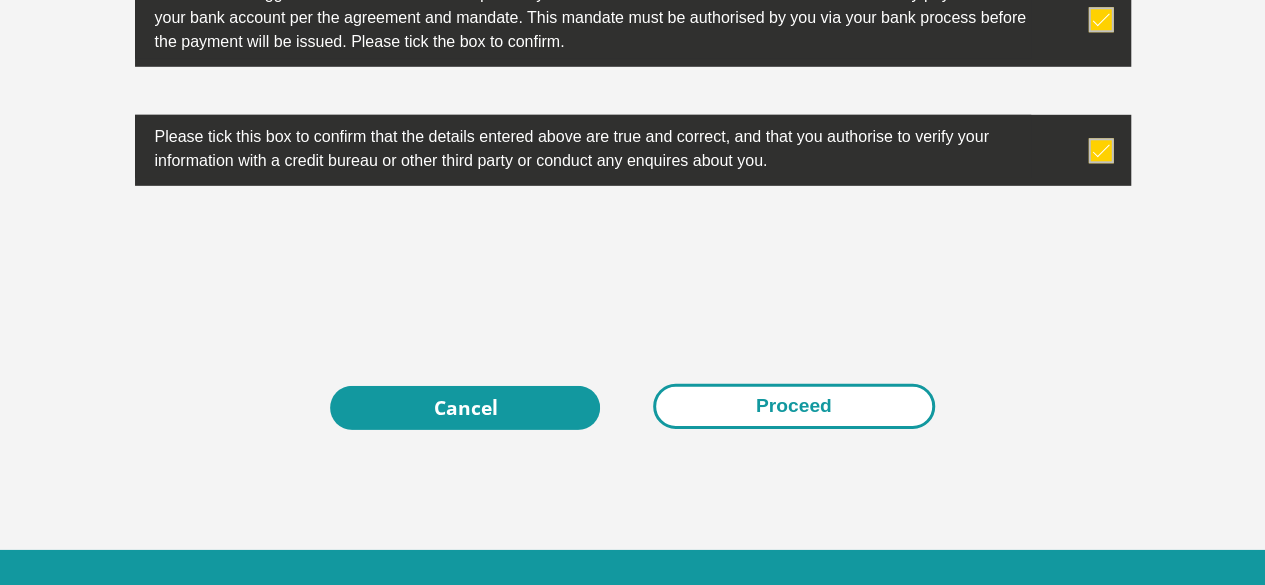 click on "Proceed" at bounding box center (794, 406) 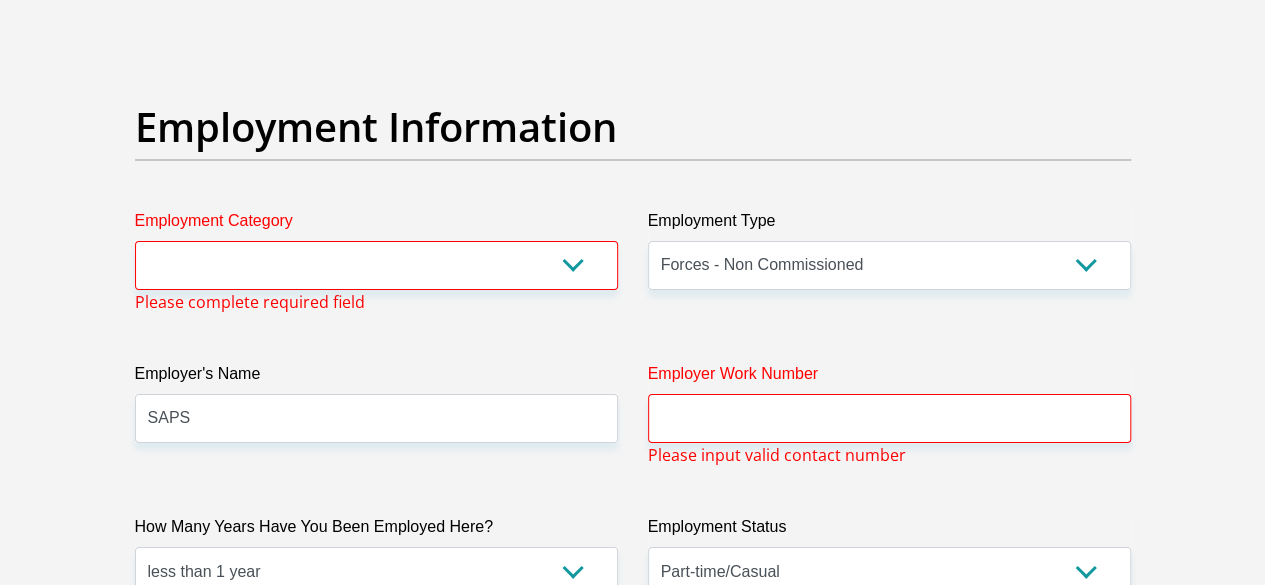 scroll, scrollTop: 3532, scrollLeft: 0, axis: vertical 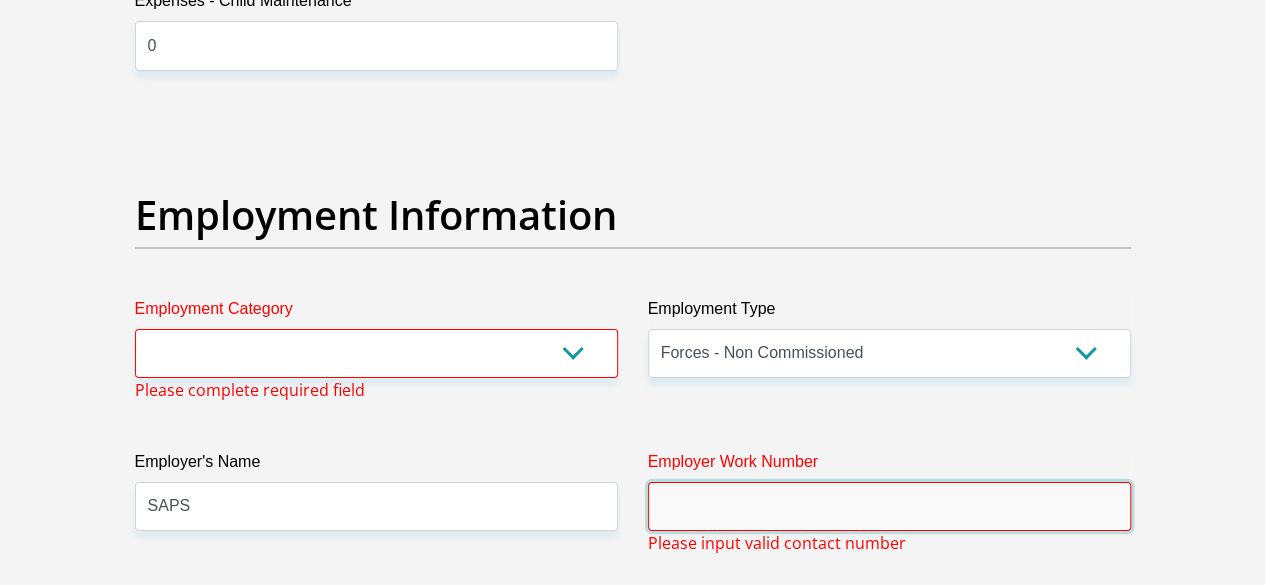 click on "Employer Work Number" at bounding box center [889, 506] 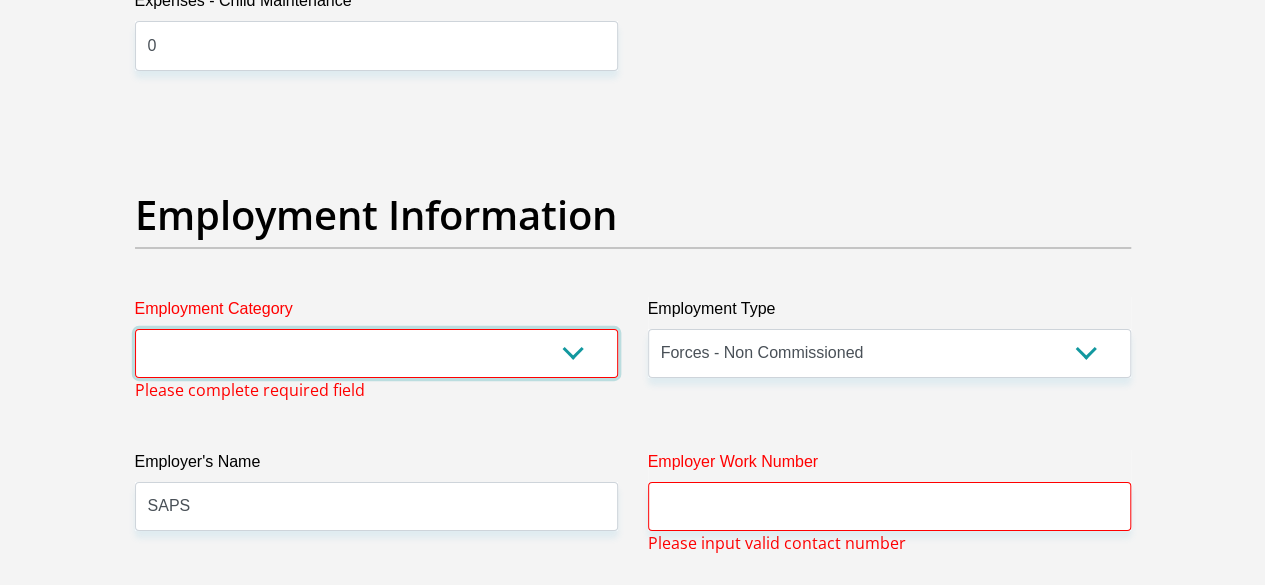 click on "AGRICULTURE
ALCOHOL & TOBACCO
CONSTRUCTION MATERIALS
METALLURGY
EQUIPMENT FOR RENEWABLE ENERGY
SPECIALIZED CONTRACTORS
CAR
GAMING (INCL. INTERNET
OTHER WHOLESALE
UNLICENSED PHARMACEUTICALS
CURRENCY EXCHANGE HOUSES
OTHER FINANCIAL INSTITUTIONS & INSURANCE
REAL ESTATE AGENTS
OIL & GAS
OTHER MATERIALS (E.G. IRON ORE)
PRECIOUS STONES & PRECIOUS METALS
POLITICAL ORGANIZATIONS
RELIGIOUS ORGANIZATIONS(NOT SECTS)
ACTI. HAVING BUSINESS DEAL WITH PUBLIC ADMINISTRATION
LAUNDROMATS" at bounding box center (376, 353) 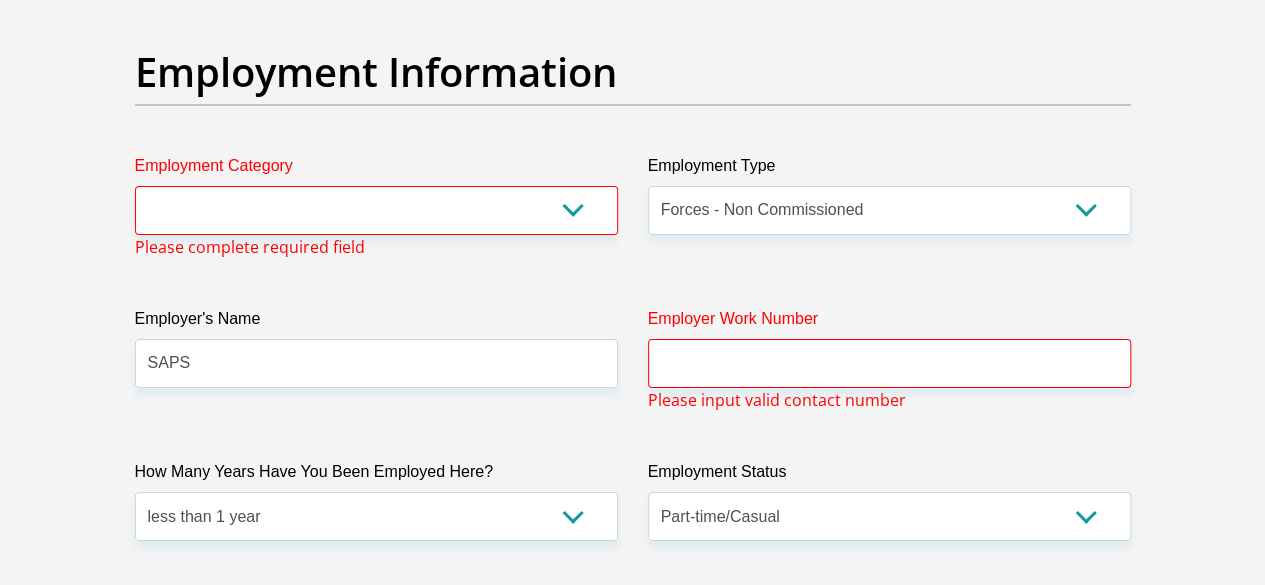 scroll, scrollTop: 3672, scrollLeft: 0, axis: vertical 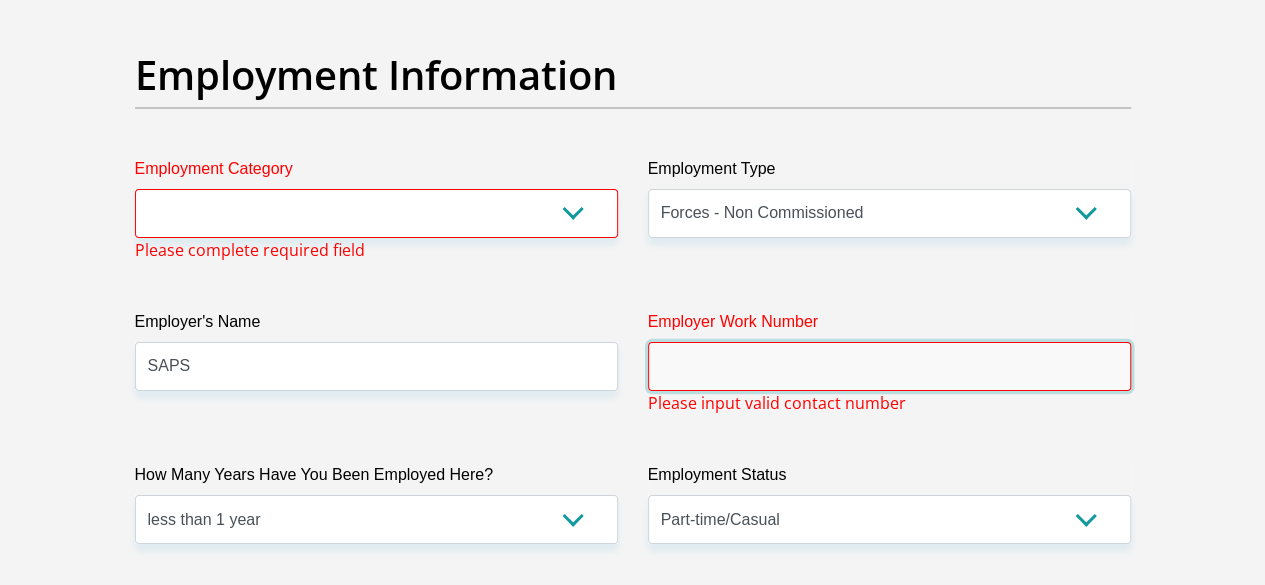 click on "Employer Work Number" at bounding box center (889, 366) 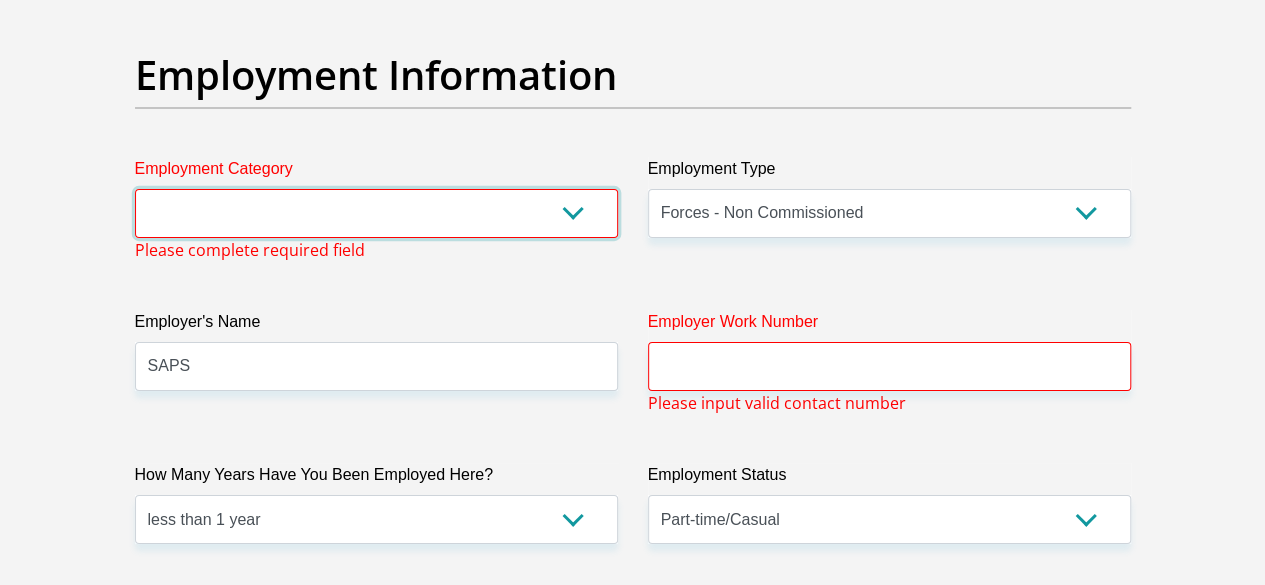click on "AGRICULTURE
ALCOHOL & TOBACCO
CONSTRUCTION MATERIALS
METALLURGY
EQUIPMENT FOR RENEWABLE ENERGY
SPECIALIZED CONTRACTORS
CAR
GAMING (INCL. INTERNET
OTHER WHOLESALE
UNLICENSED PHARMACEUTICALS
CURRENCY EXCHANGE HOUSES
OTHER FINANCIAL INSTITUTIONS & INSURANCE
REAL ESTATE AGENTS
OIL & GAS
OTHER MATERIALS (E.G. IRON ORE)
PRECIOUS STONES & PRECIOUS METALS
POLITICAL ORGANIZATIONS
RELIGIOUS ORGANIZATIONS(NOT SECTS)
ACTI. HAVING BUSINESS DEAL WITH PUBLIC ADMINISTRATION
LAUNDROMATS" at bounding box center [376, 213] 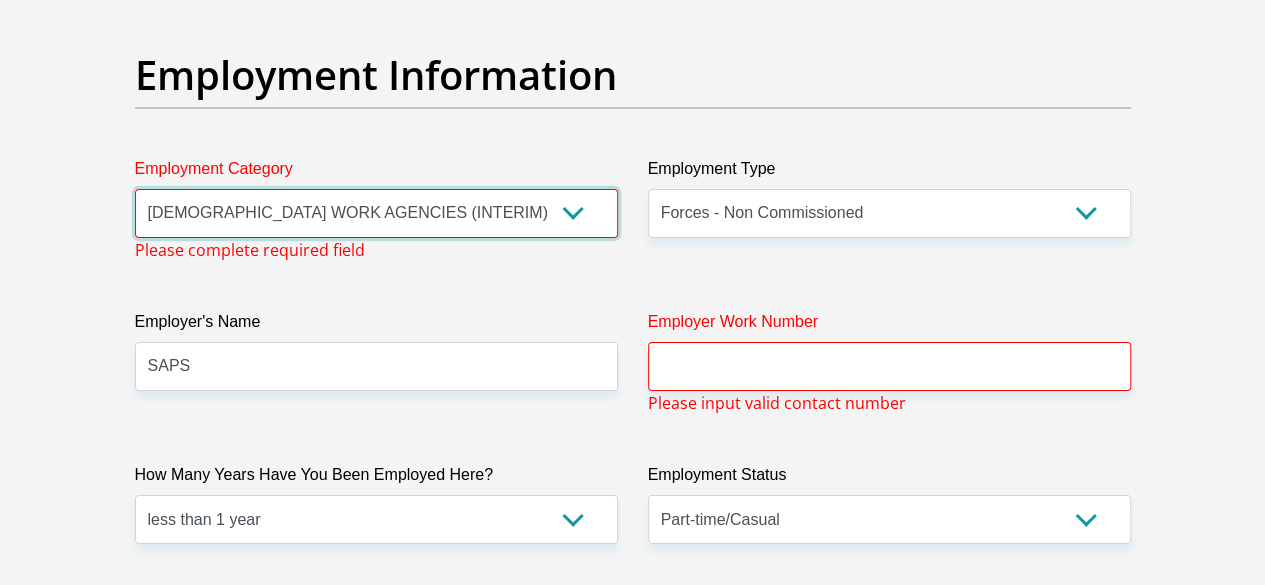 click on "AGRICULTURE
ALCOHOL & TOBACCO
CONSTRUCTION MATERIALS
METALLURGY
EQUIPMENT FOR RENEWABLE ENERGY
SPECIALIZED CONTRACTORS
CAR
GAMING (INCL. INTERNET
OTHER WHOLESALE
UNLICENSED PHARMACEUTICALS
CURRENCY EXCHANGE HOUSES
OTHER FINANCIAL INSTITUTIONS & INSURANCE
REAL ESTATE AGENTS
OIL & GAS
OTHER MATERIALS (E.G. IRON ORE)
PRECIOUS STONES & PRECIOUS METALS
POLITICAL ORGANIZATIONS
RELIGIOUS ORGANIZATIONS(NOT SECTS)
ACTI. HAVING BUSINESS DEAL WITH PUBLIC ADMINISTRATION
LAUNDROMATS" at bounding box center [376, 213] 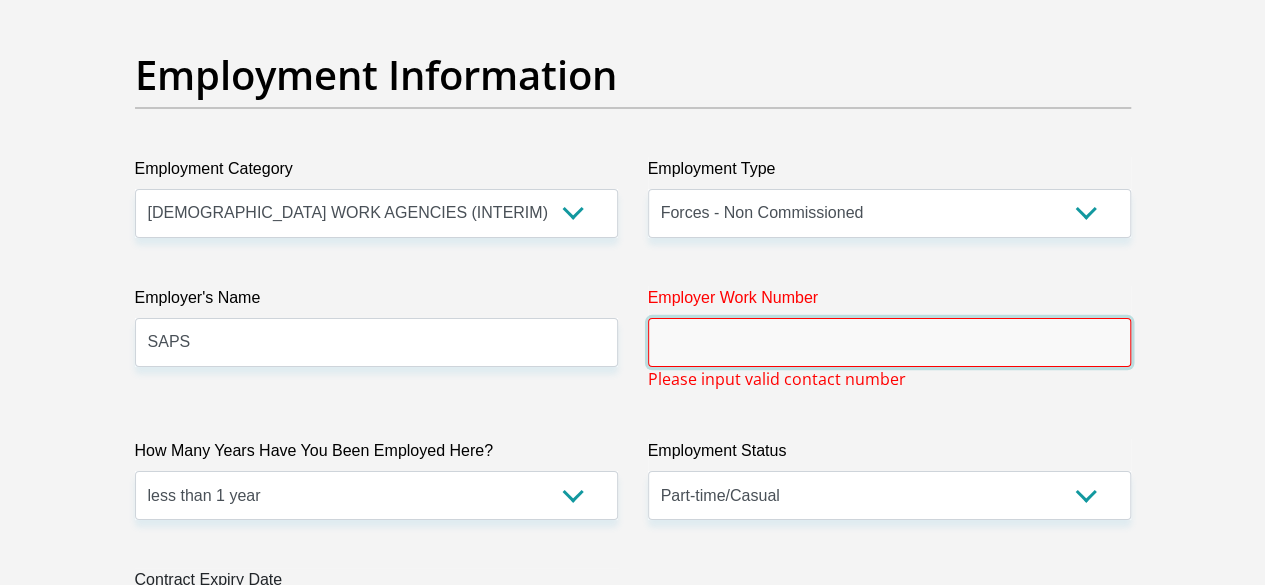 click on "Employer Work Number" at bounding box center [889, 342] 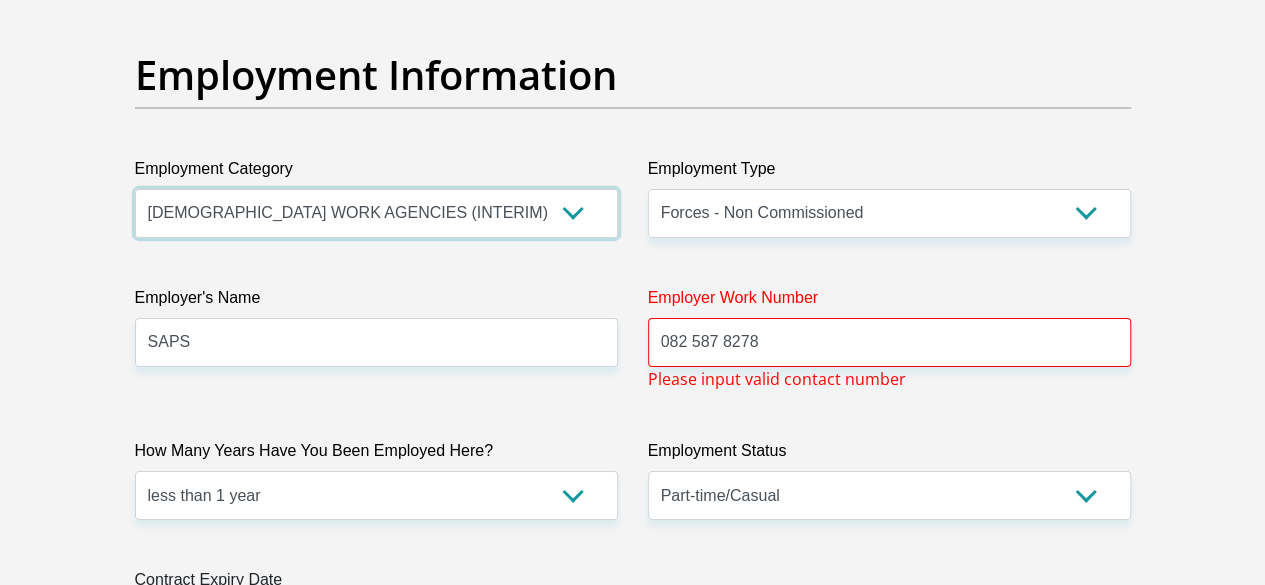 click on "AGRICULTURE
ALCOHOL & TOBACCO
CONSTRUCTION MATERIALS
METALLURGY
EQUIPMENT FOR RENEWABLE ENERGY
SPECIALIZED CONTRACTORS
CAR
GAMING (INCL. INTERNET
OTHER WHOLESALE
UNLICENSED PHARMACEUTICALS
CURRENCY EXCHANGE HOUSES
OTHER FINANCIAL INSTITUTIONS & INSURANCE
REAL ESTATE AGENTS
OIL & GAS
OTHER MATERIALS (E.G. IRON ORE)
PRECIOUS STONES & PRECIOUS METALS
POLITICAL ORGANIZATIONS
RELIGIOUS ORGANIZATIONS(NOT SECTS)
ACTI. HAVING BUSINESS DEAL WITH PUBLIC ADMINISTRATION
LAUNDROMATS" at bounding box center (376, 213) 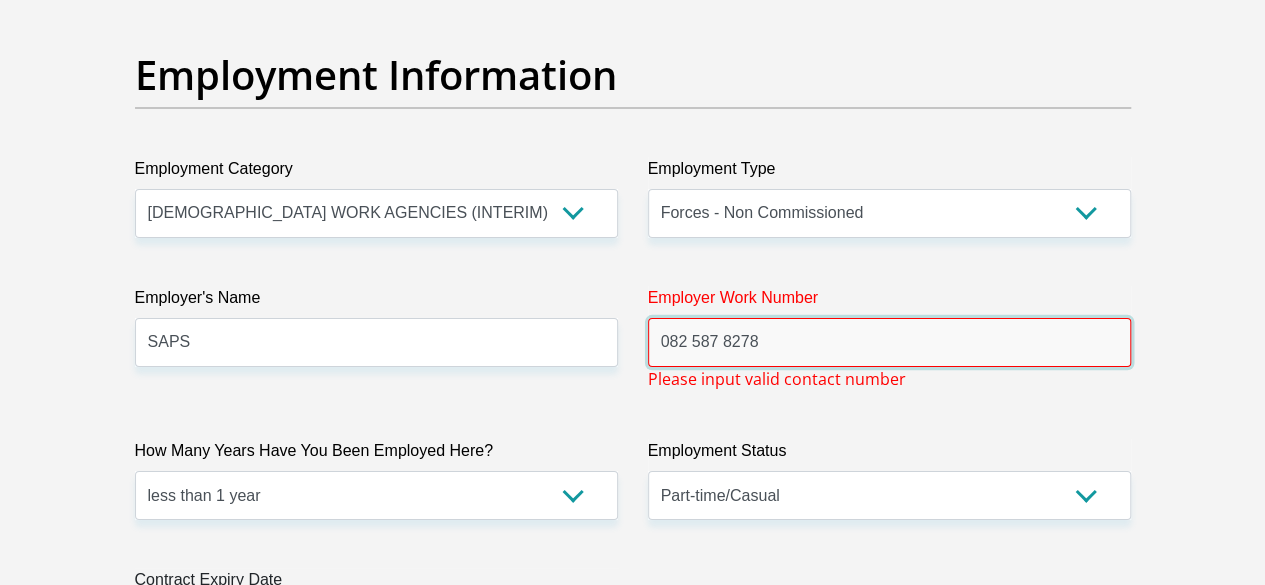 click on "082 587 8278" at bounding box center [889, 342] 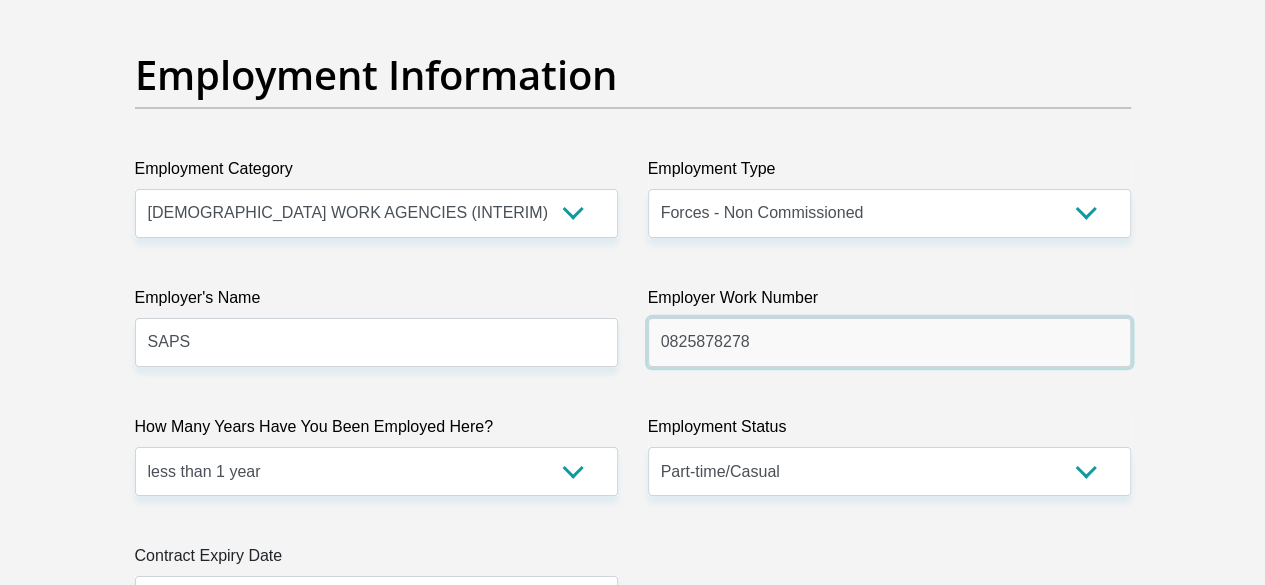 type on "0825878278" 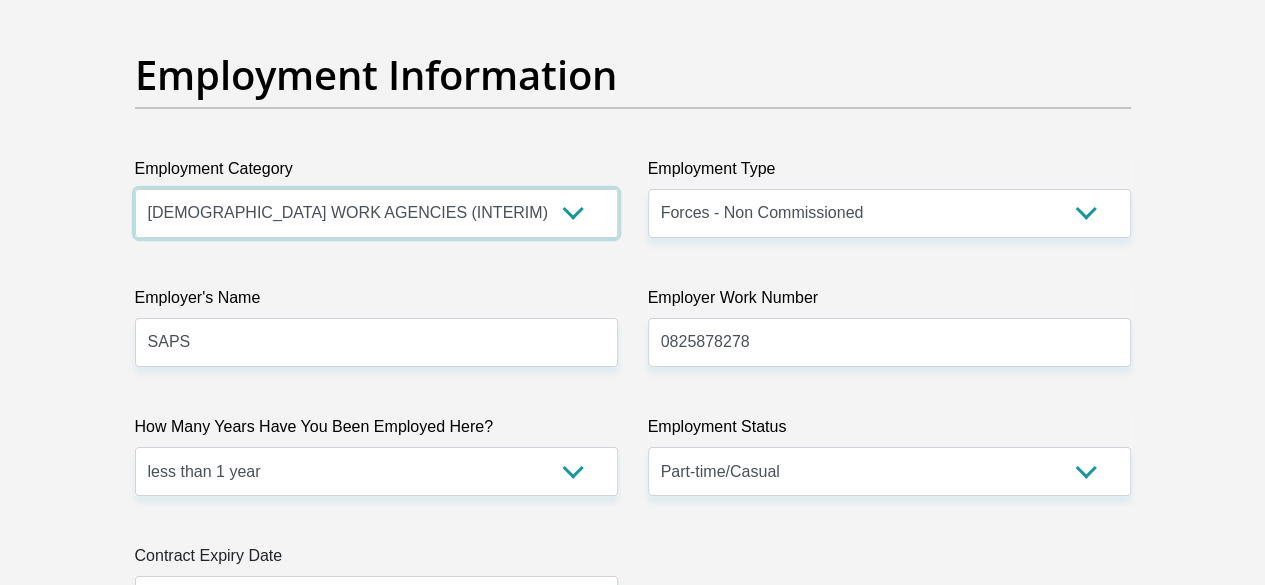 click on "AGRICULTURE
ALCOHOL & TOBACCO
CONSTRUCTION MATERIALS
METALLURGY
EQUIPMENT FOR RENEWABLE ENERGY
SPECIALIZED CONTRACTORS
CAR
GAMING (INCL. INTERNET
OTHER WHOLESALE
UNLICENSED PHARMACEUTICALS
CURRENCY EXCHANGE HOUSES
OTHER FINANCIAL INSTITUTIONS & INSURANCE
REAL ESTATE AGENTS
OIL & GAS
OTHER MATERIALS (E.G. IRON ORE)
PRECIOUS STONES & PRECIOUS METALS
POLITICAL ORGANIZATIONS
RELIGIOUS ORGANIZATIONS(NOT SECTS)
ACTI. HAVING BUSINESS DEAL WITH PUBLIC ADMINISTRATION
LAUNDROMATS" at bounding box center [376, 213] 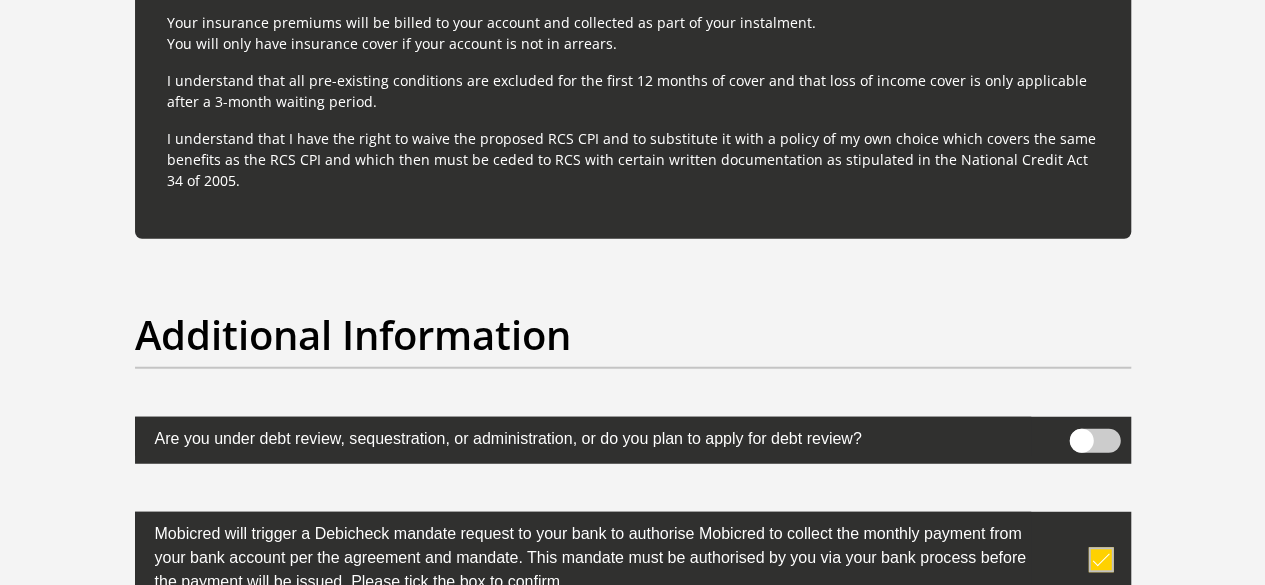 scroll, scrollTop: 6712, scrollLeft: 0, axis: vertical 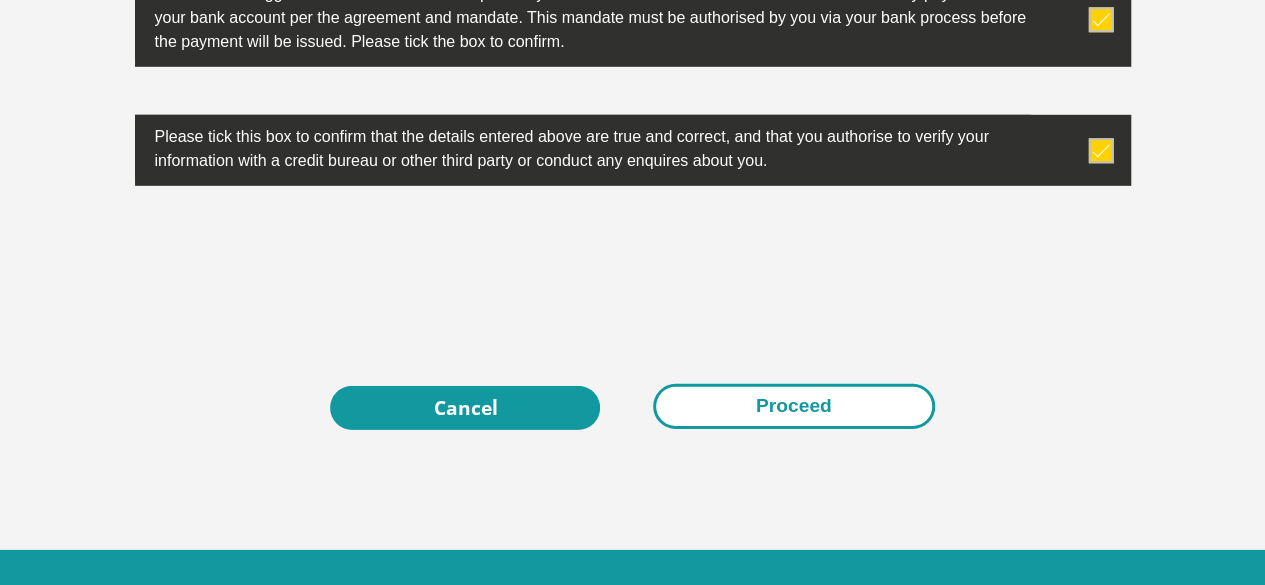 click on "Proceed" at bounding box center [794, 406] 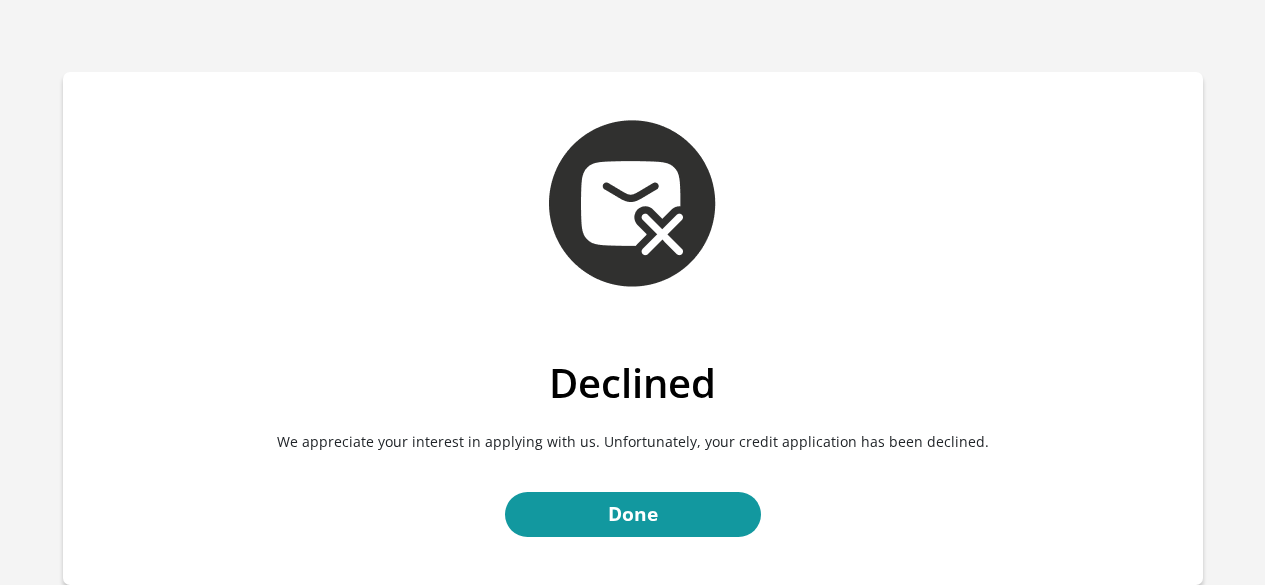 scroll, scrollTop: 0, scrollLeft: 0, axis: both 